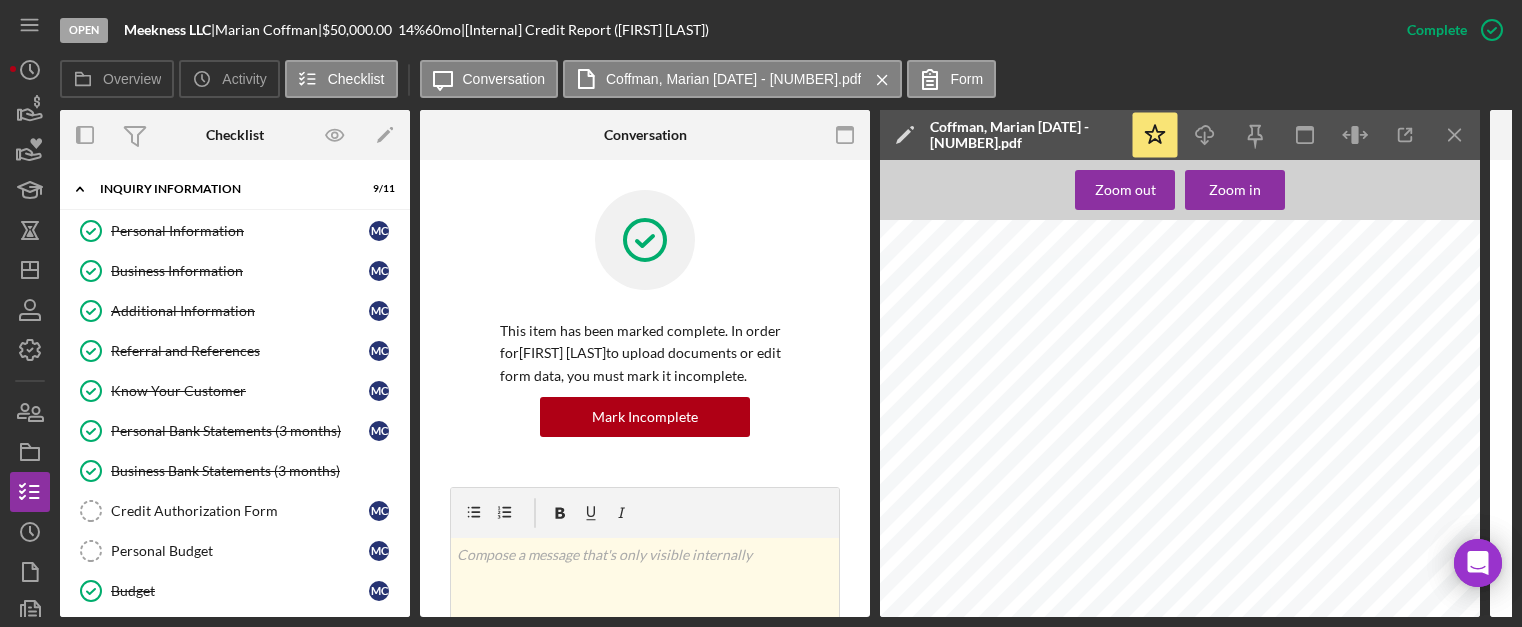 scroll, scrollTop: 0, scrollLeft: 0, axis: both 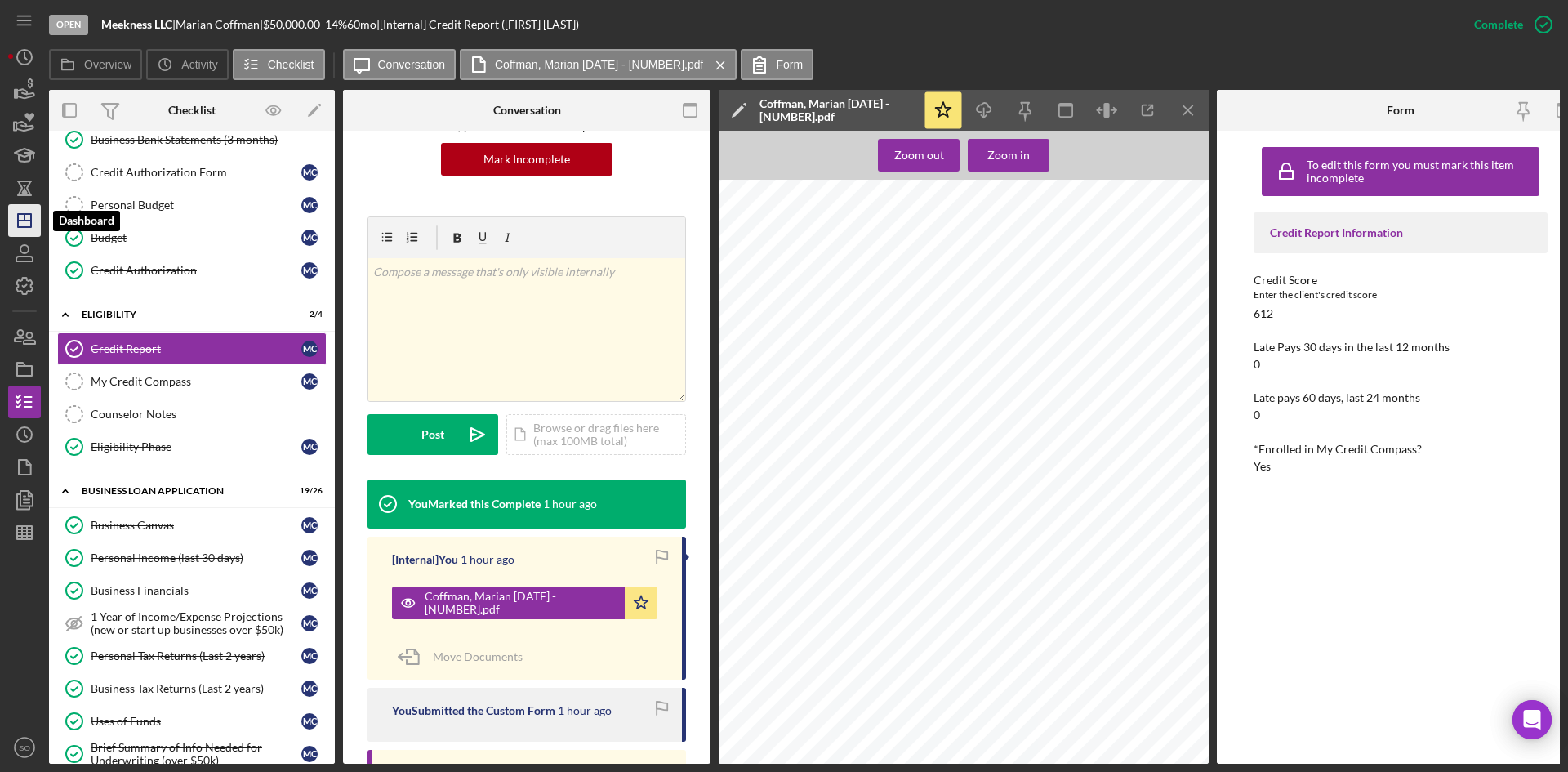 click on "Icon/Dashboard" 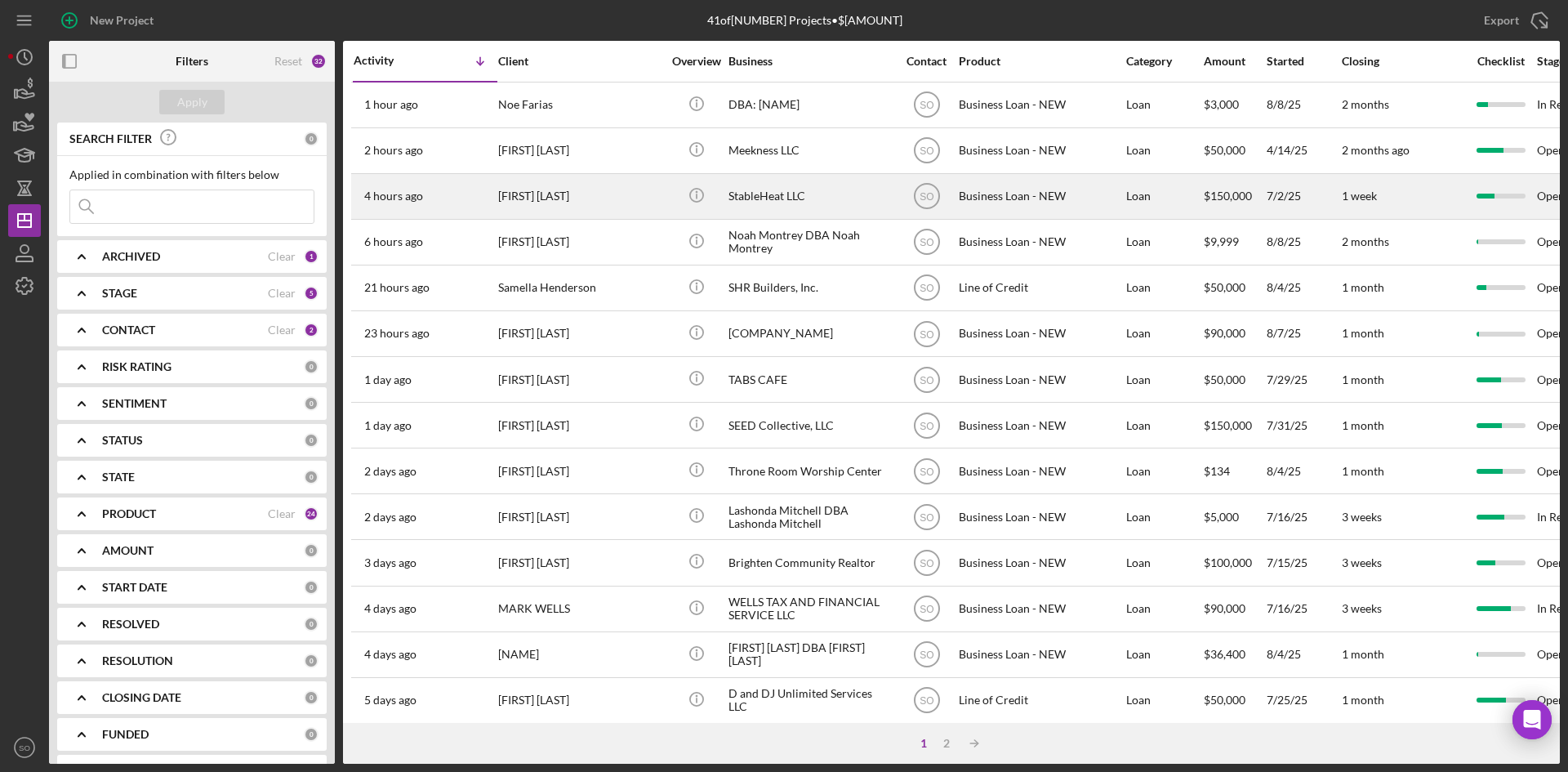 click on "[FIRST] [LAST]" at bounding box center [580, 196] 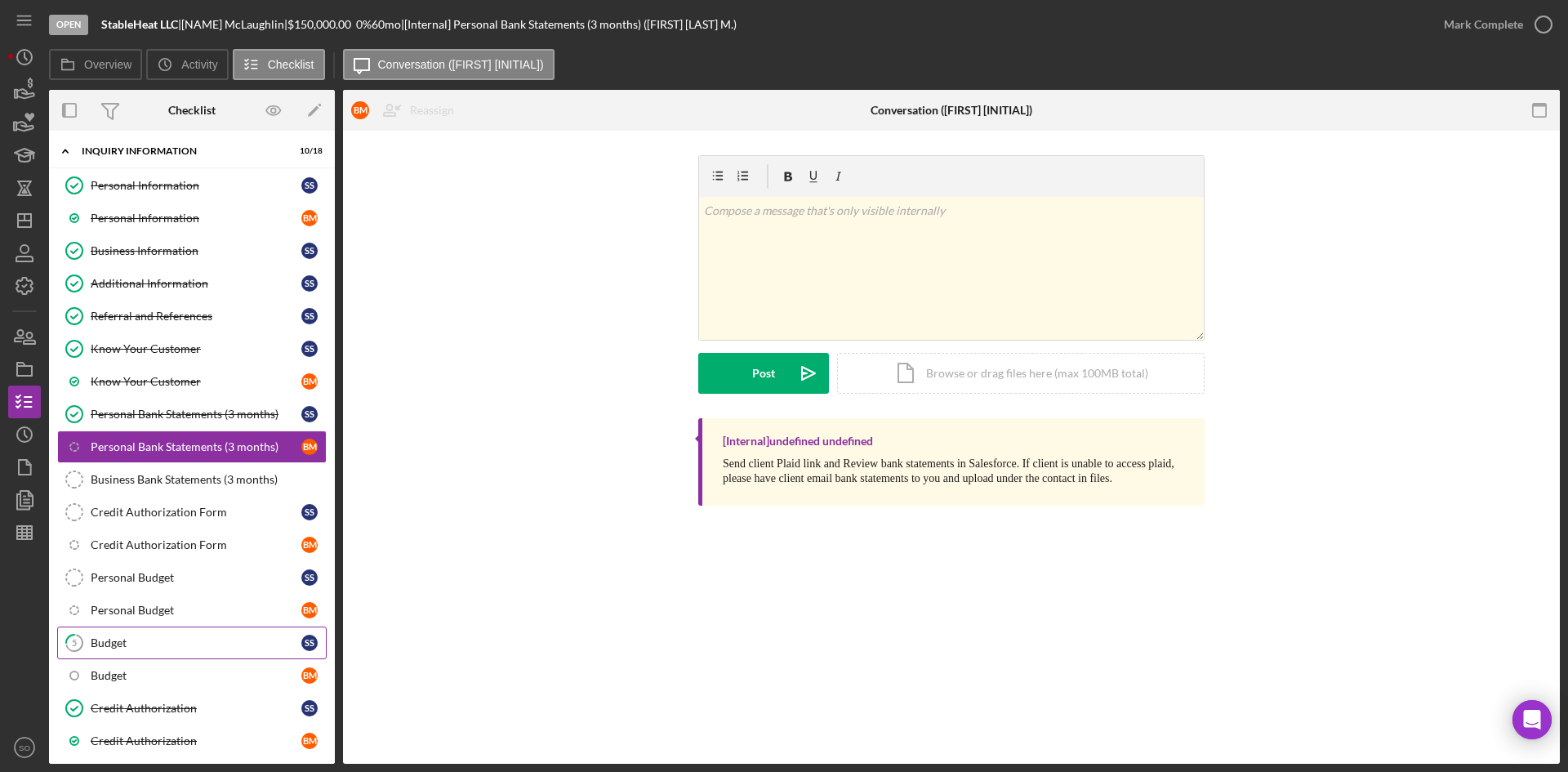 scroll, scrollTop: 203, scrollLeft: 0, axis: vertical 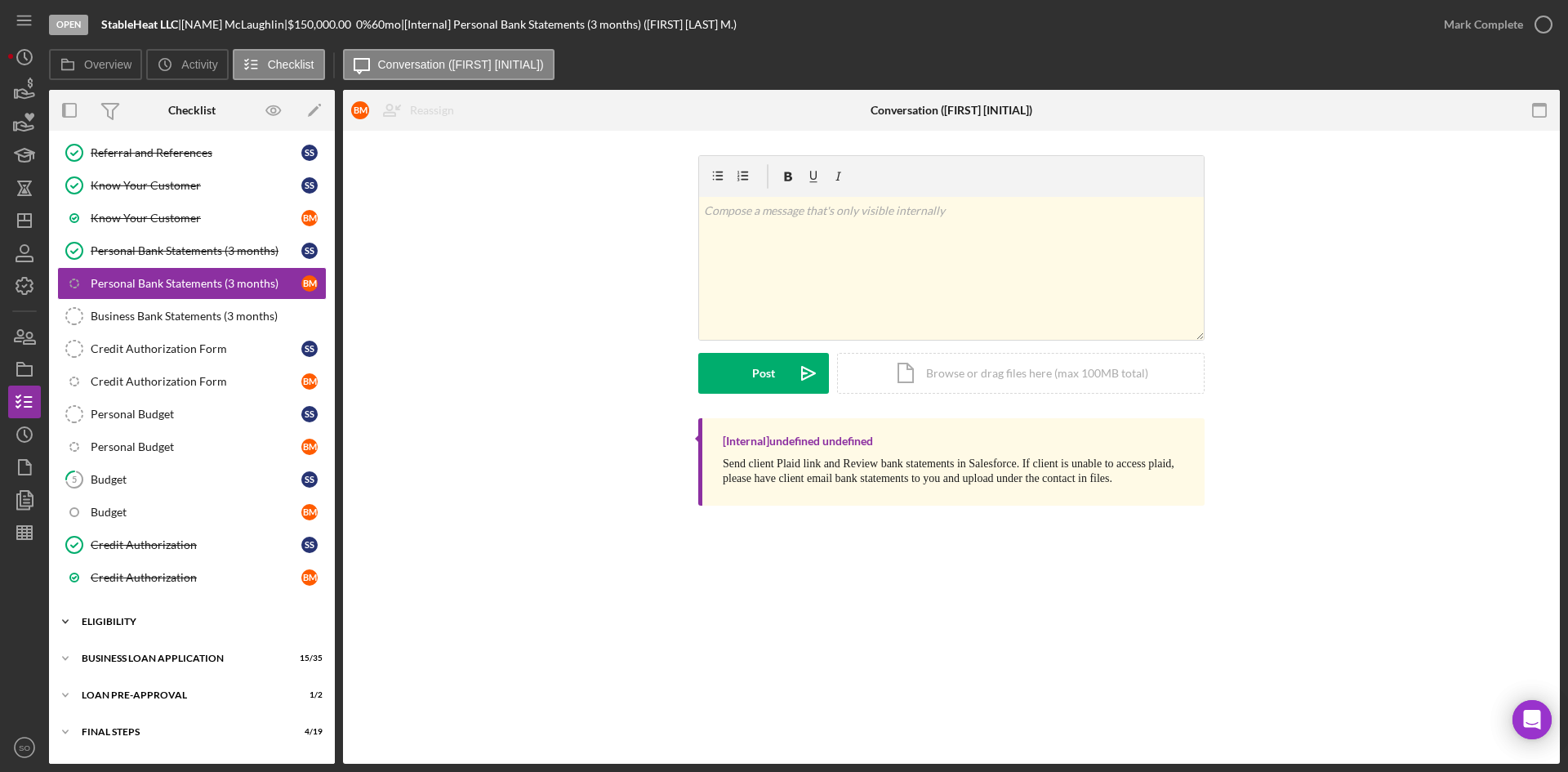 click on "ELIGIBILITY" at bounding box center (198, 622) 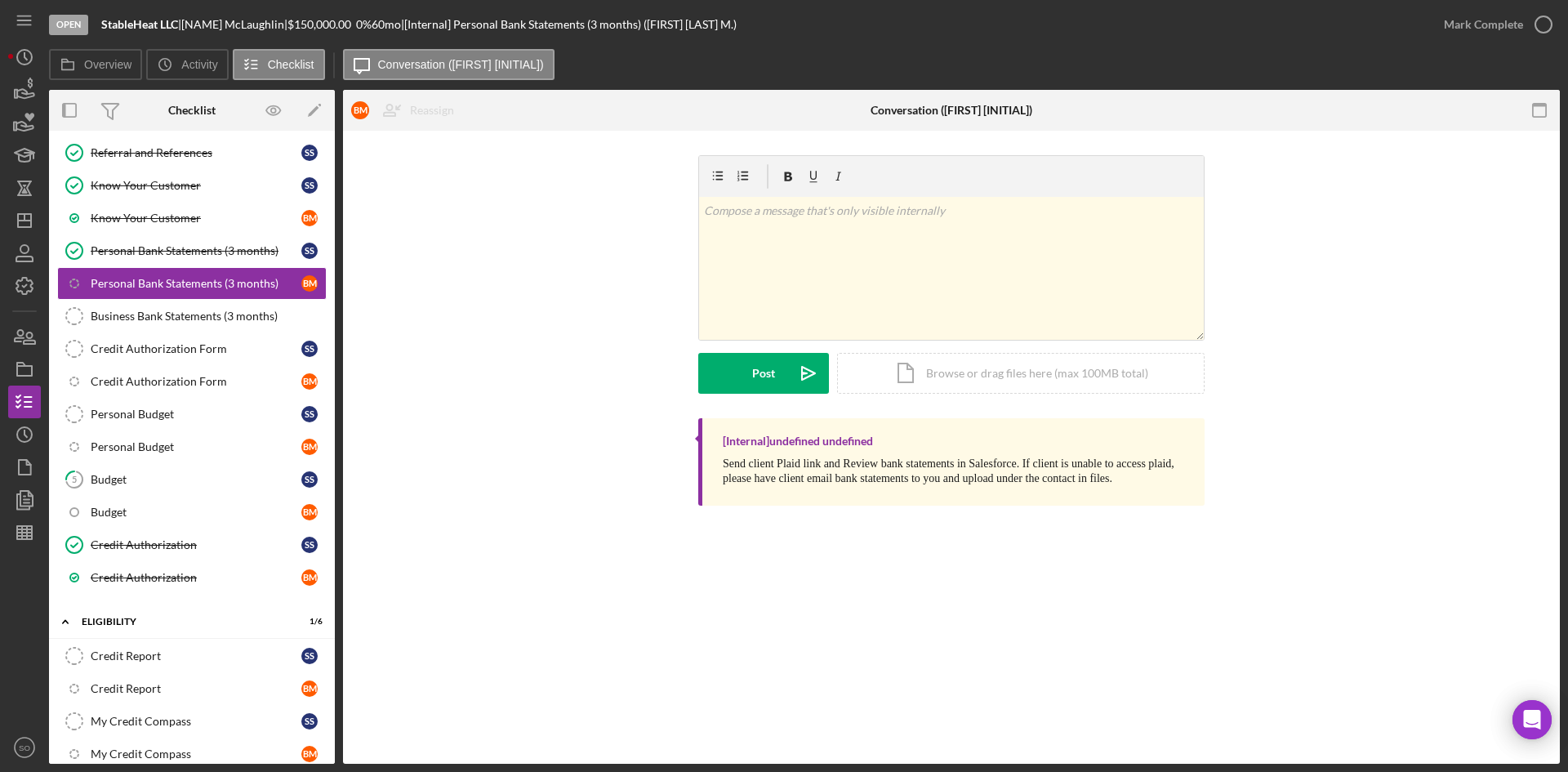 scroll, scrollTop: 366, scrollLeft: 0, axis: vertical 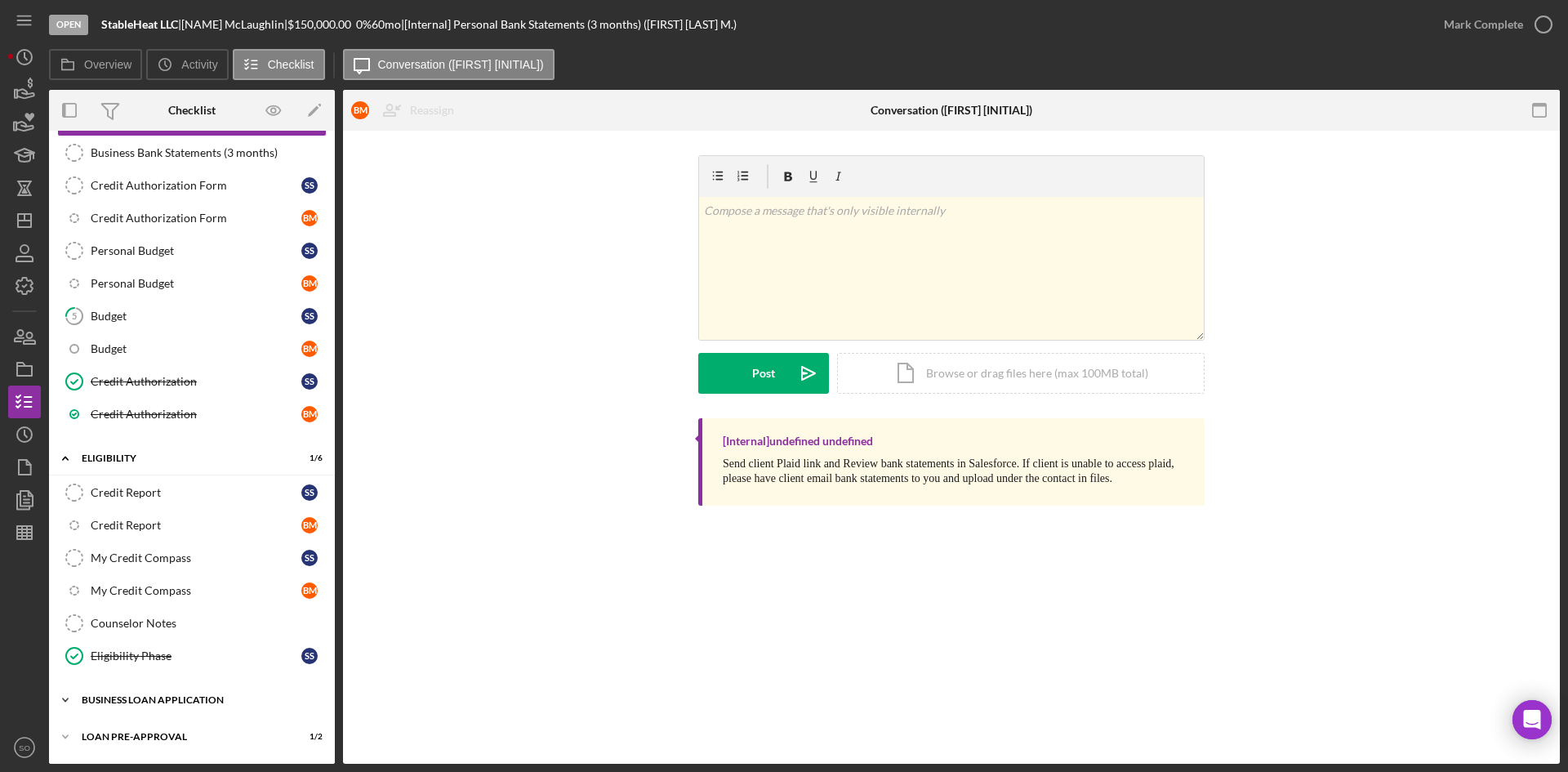click on "BUSINESS LOAN APPLICATION" at bounding box center (198, 700) 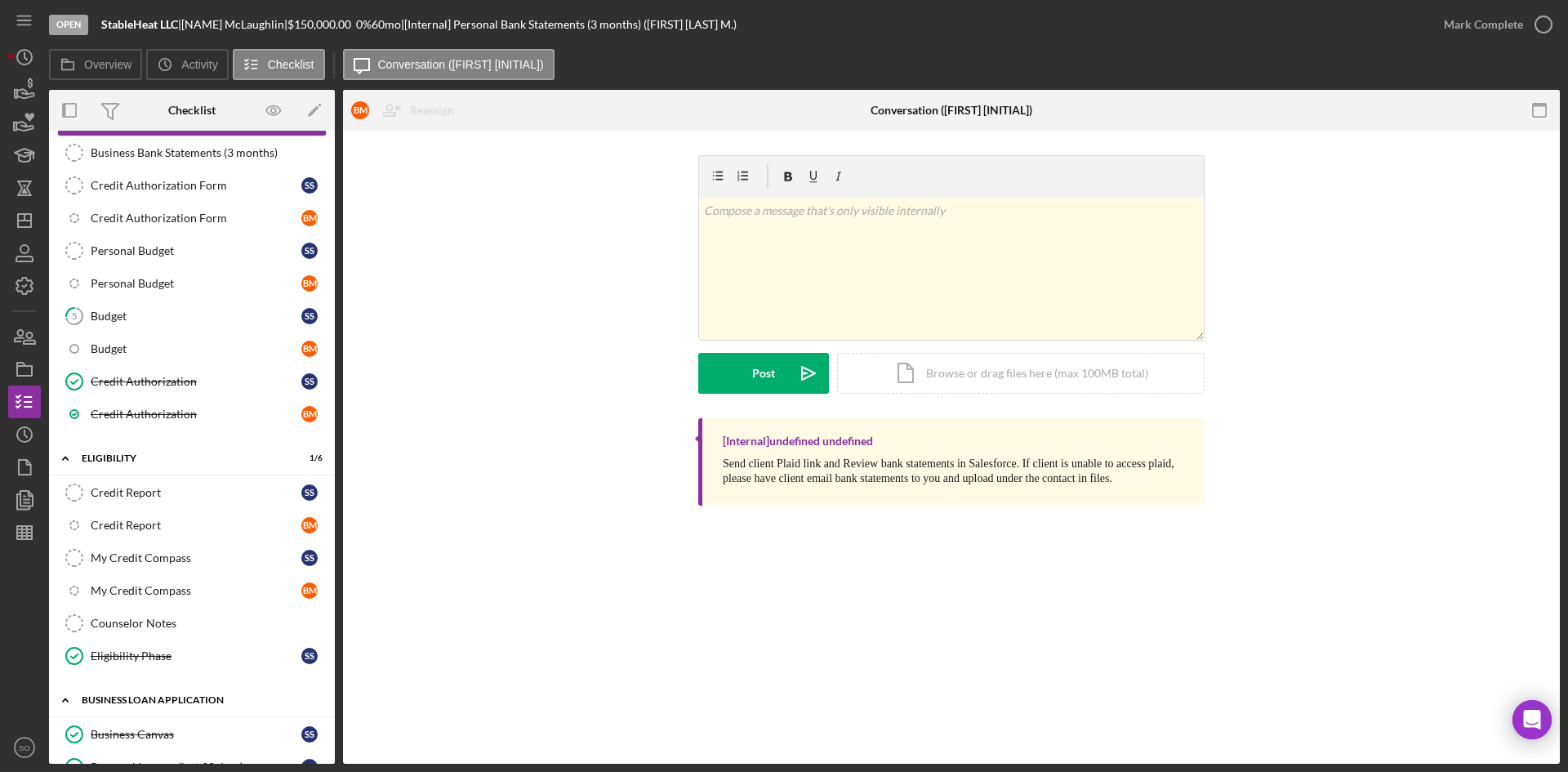 scroll, scrollTop: 611, scrollLeft: 0, axis: vertical 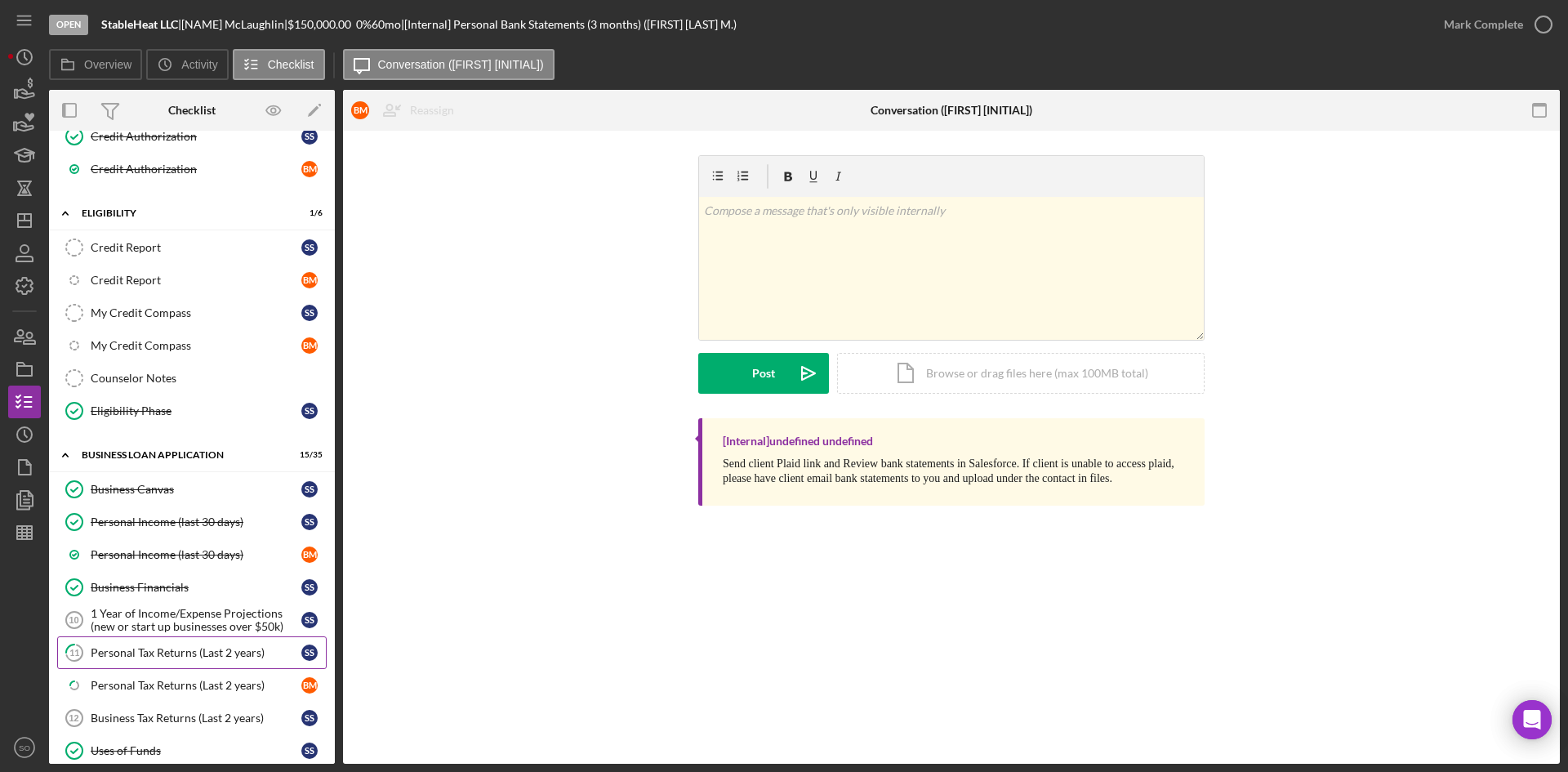 click on "11 Personal Tax Returns (Last 2 years) S S" at bounding box center [192, 653] 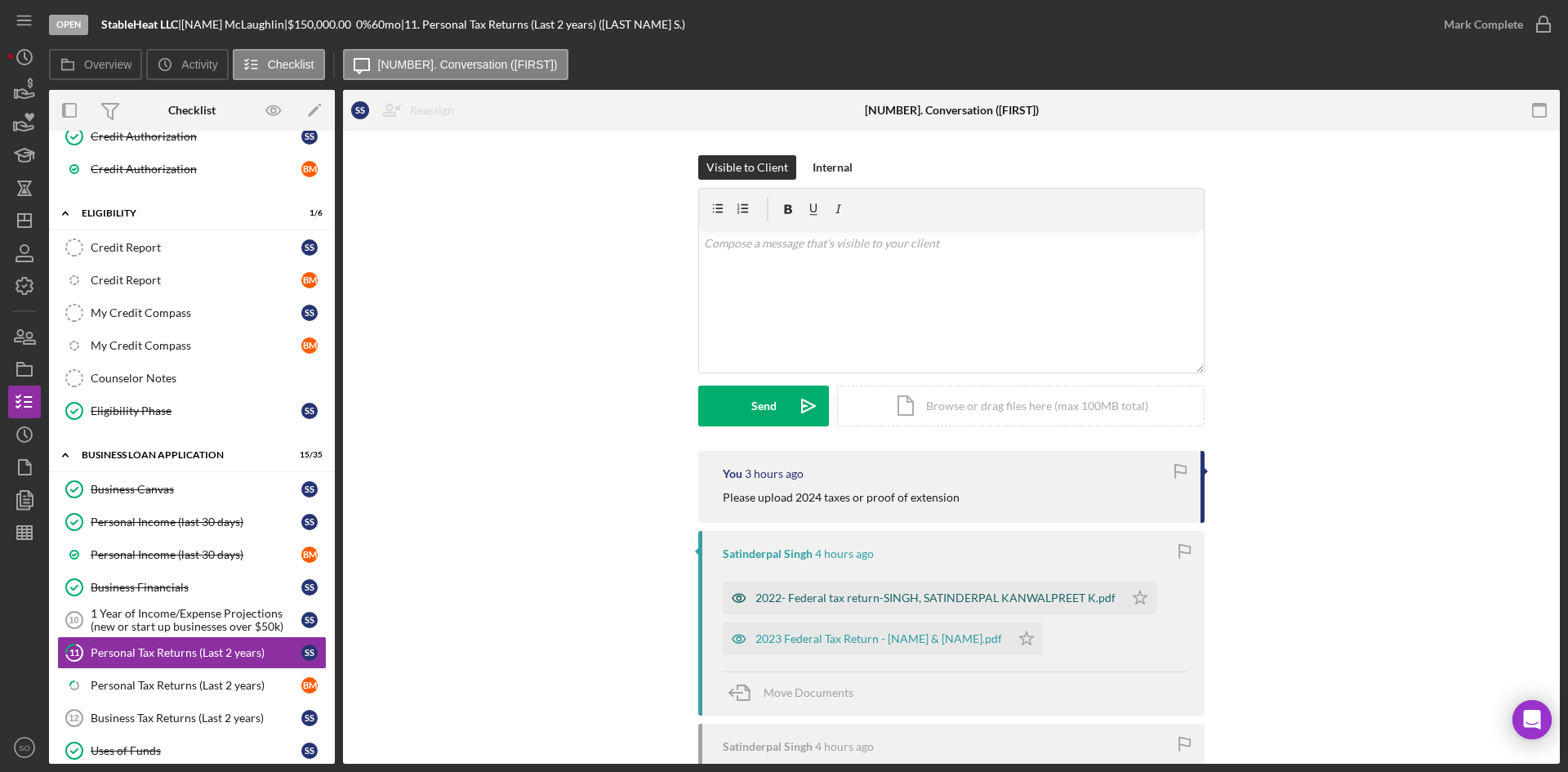 click on "2022- Federal tax return-SINGH, SATINDERPAL KANWALPREET K.pdf" at bounding box center [923, 598] 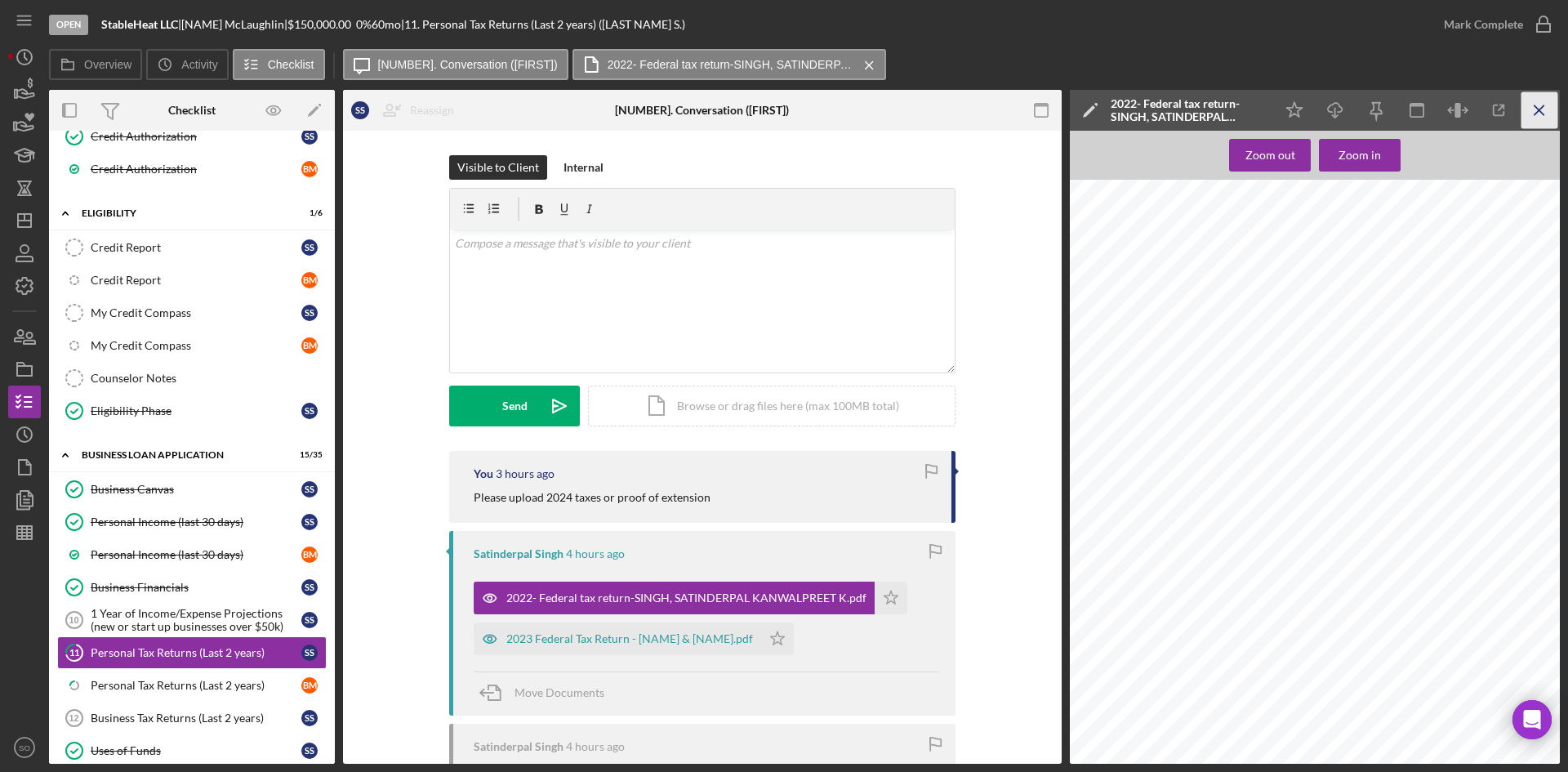 click on "Icon/Menu Close" 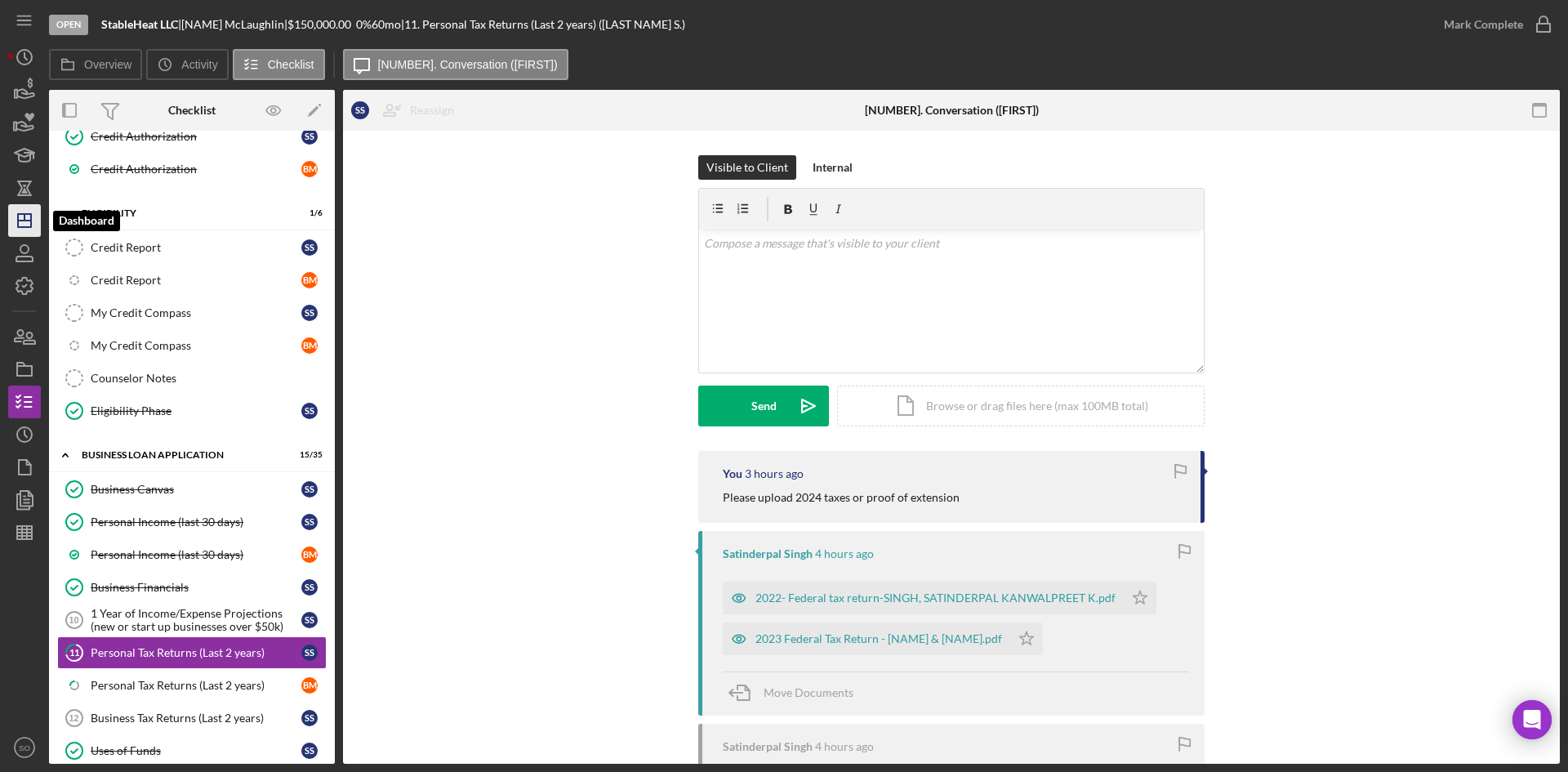 click on "Icon/Dashboard" 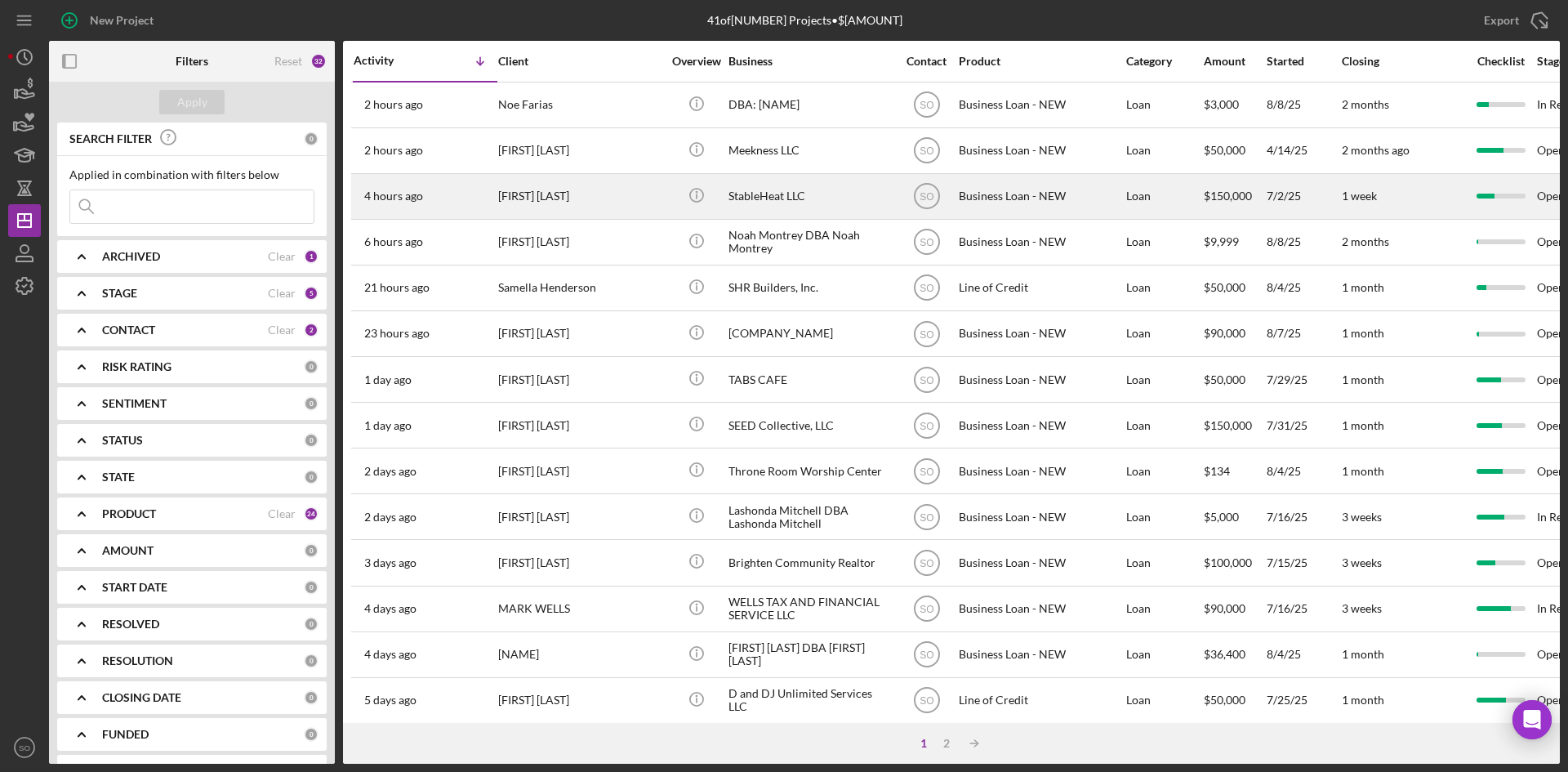 click on "[FIRST] [LAST]" at bounding box center (580, 196) 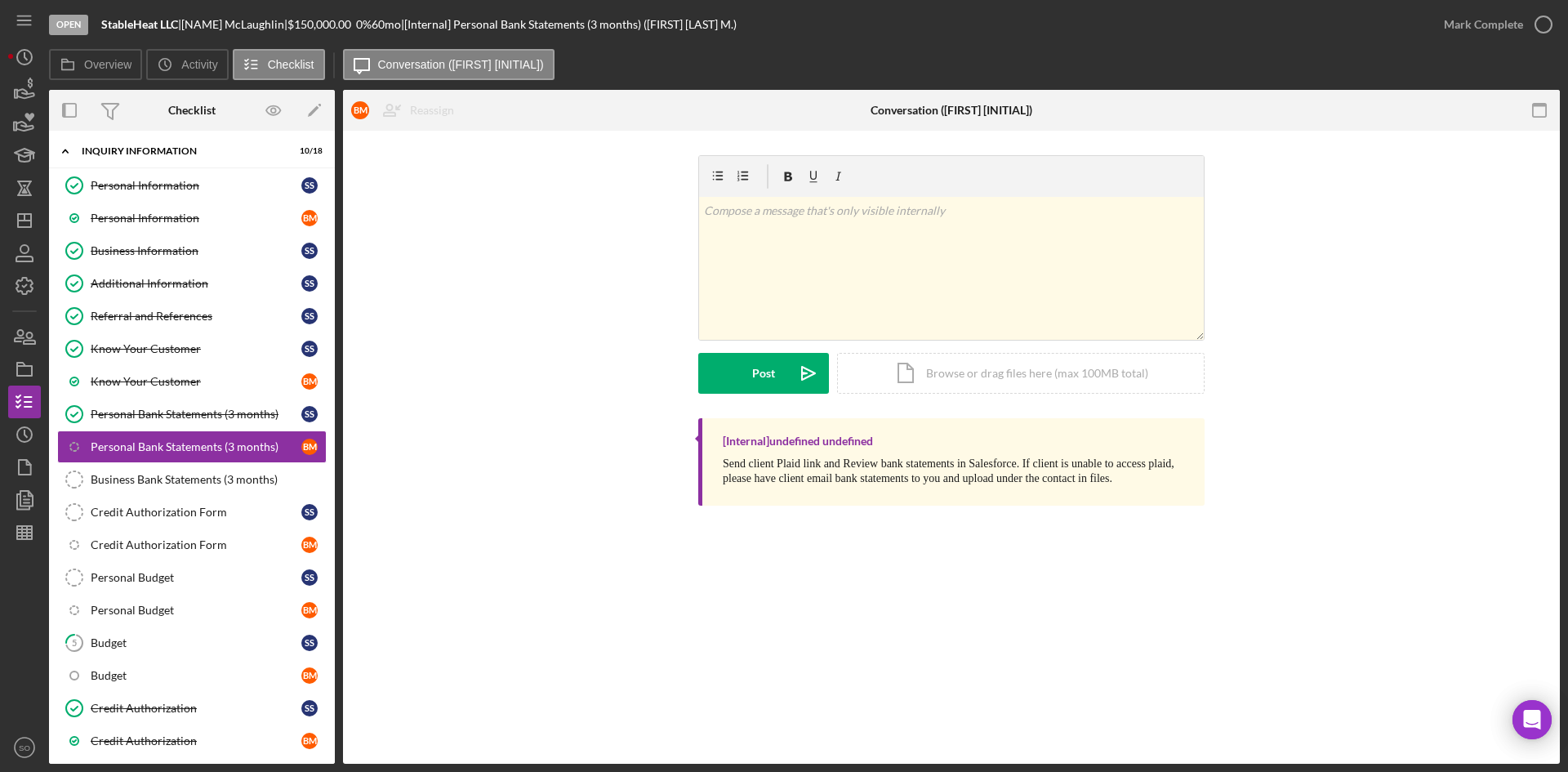 scroll, scrollTop: 233, scrollLeft: 0, axis: vertical 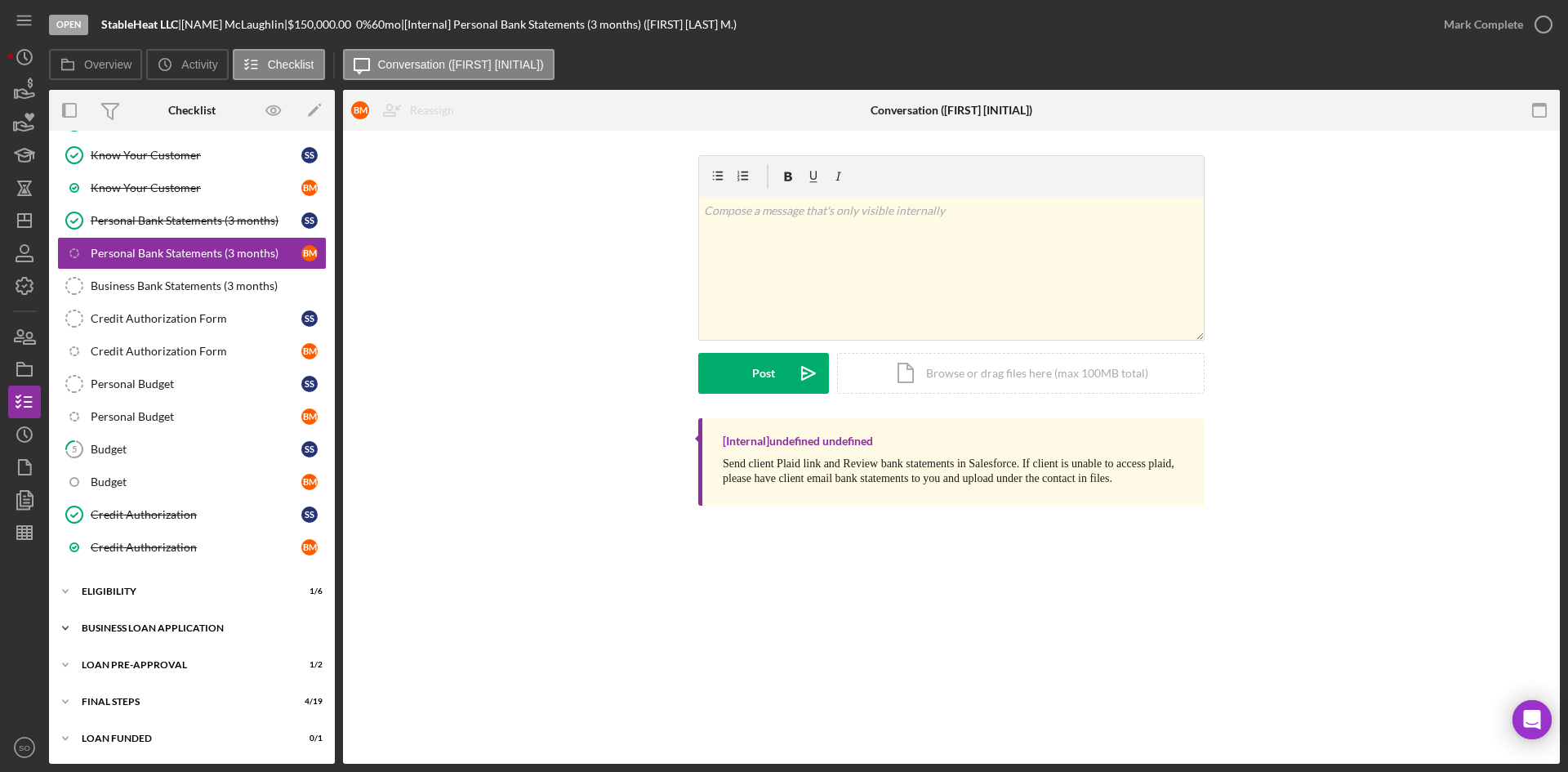 click on "Icon/Expander BUSINESS LOAN APPLICATION  15 / 35" at bounding box center (192, 628) 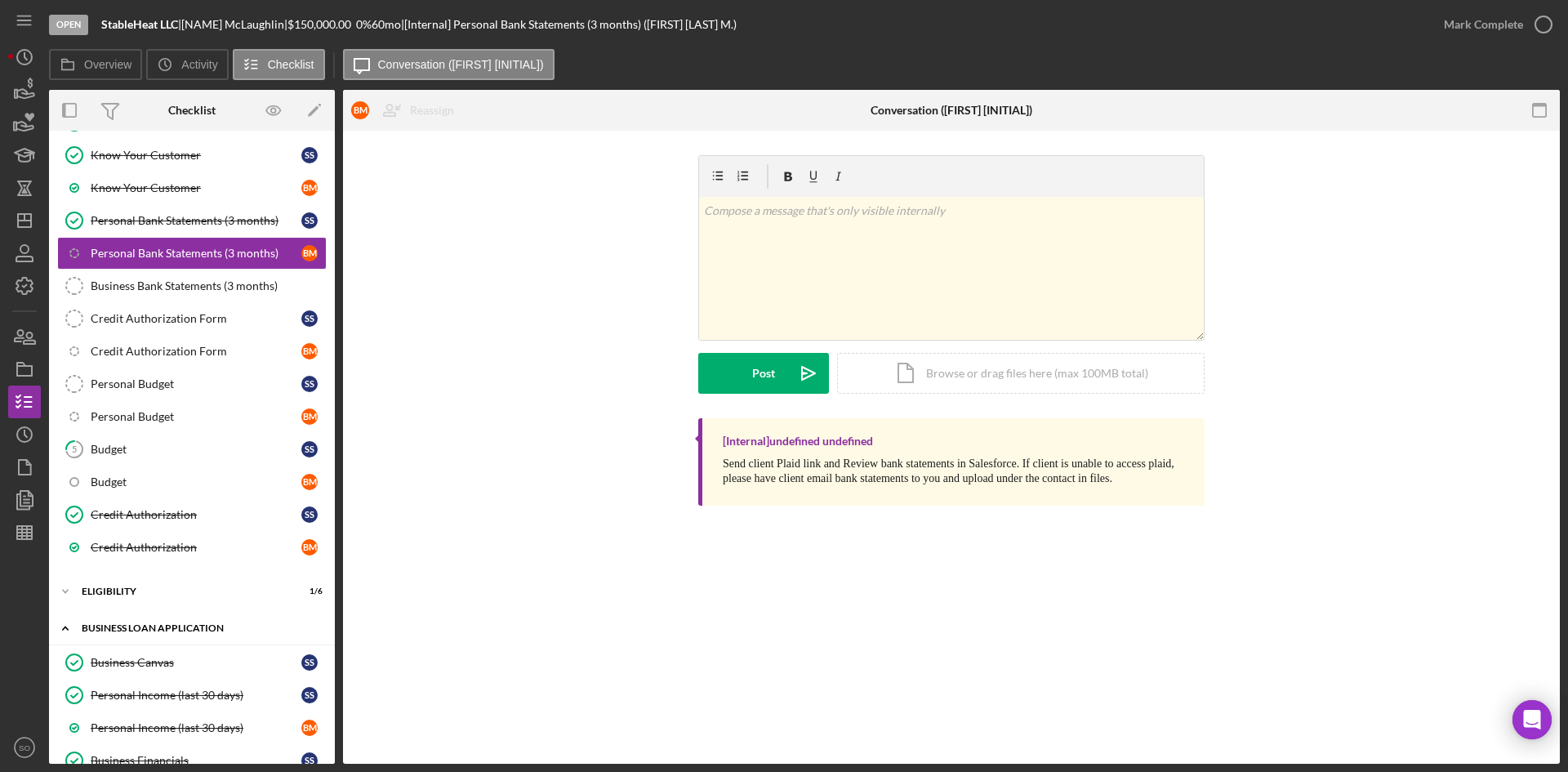 scroll, scrollTop: 560, scrollLeft: 0, axis: vertical 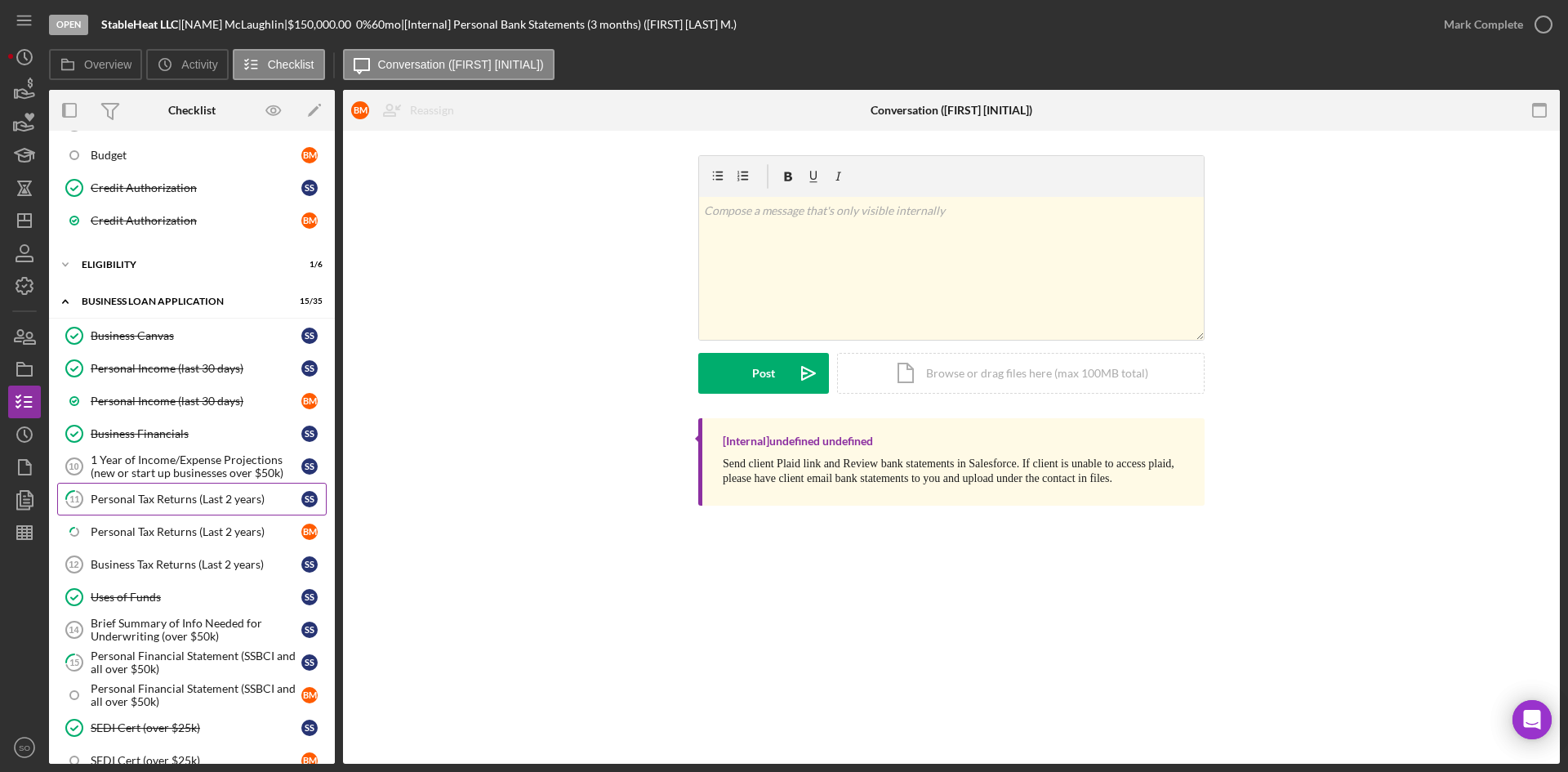 click on "Personal Tax Returns (Last 2 years)" at bounding box center (196, 499) 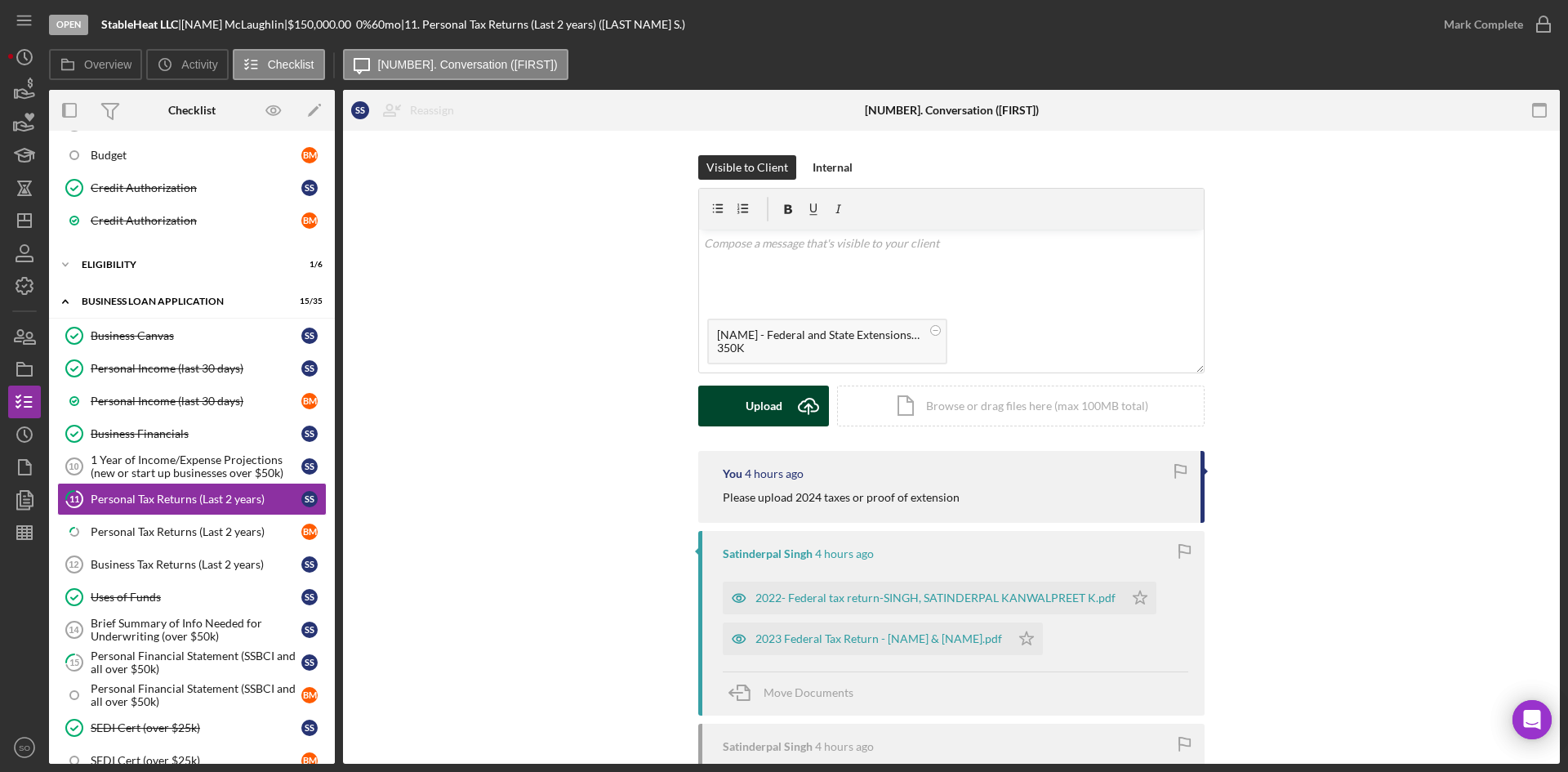 click on "Upload" at bounding box center [764, 406] 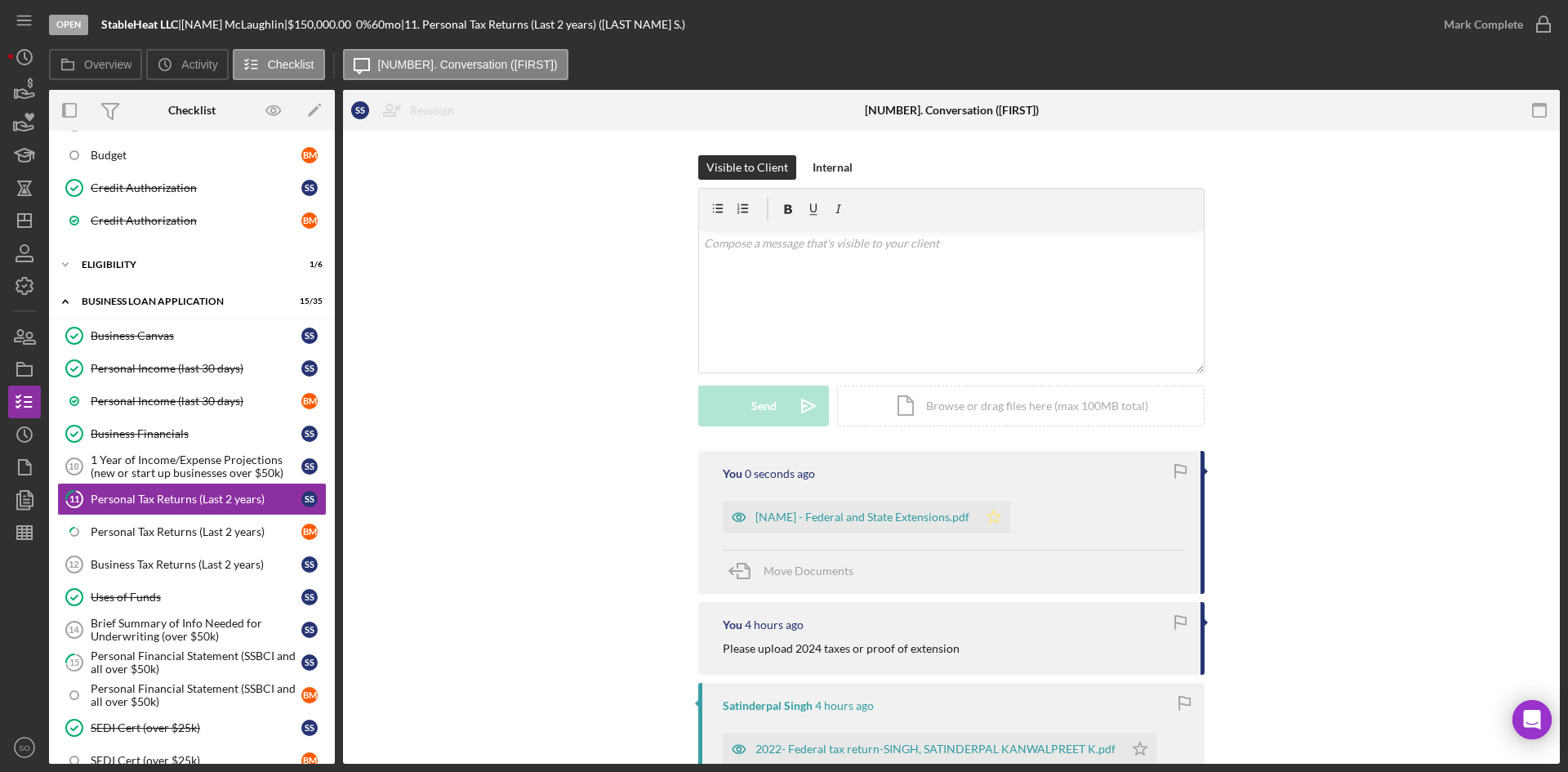 click on "Icon/Star" 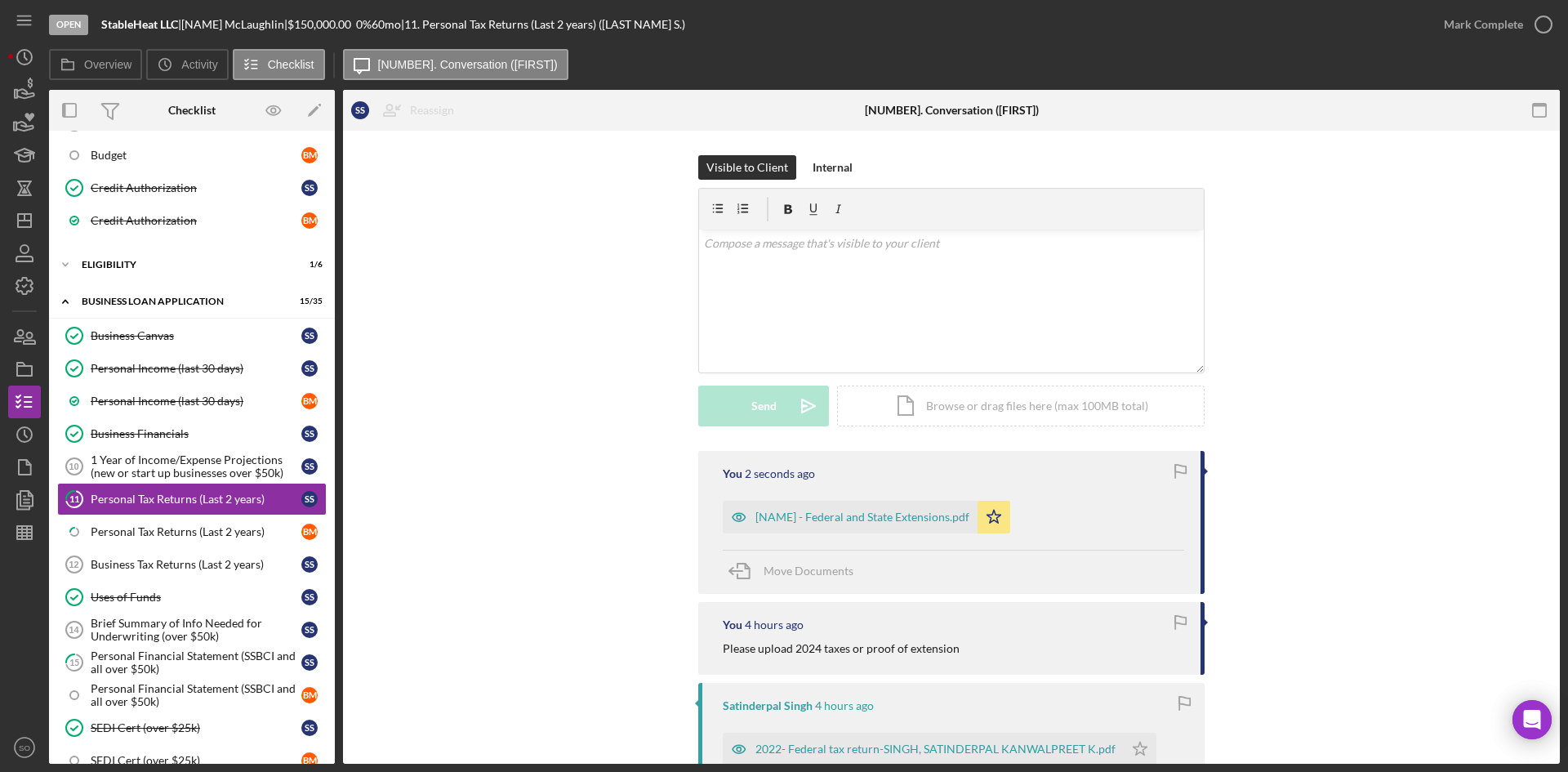 scroll, scrollTop: 245, scrollLeft: 0, axis: vertical 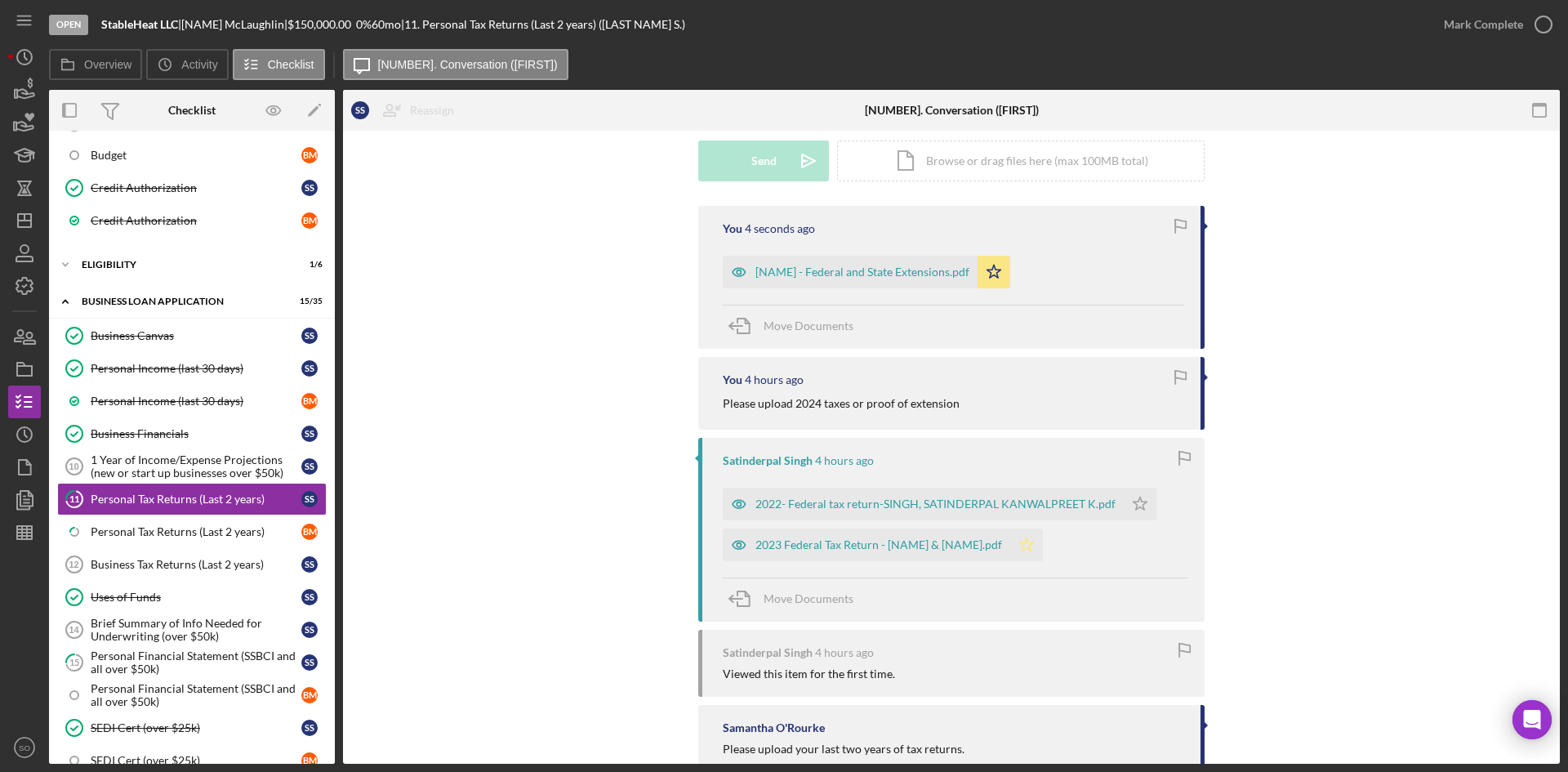click on "Icon/Star" 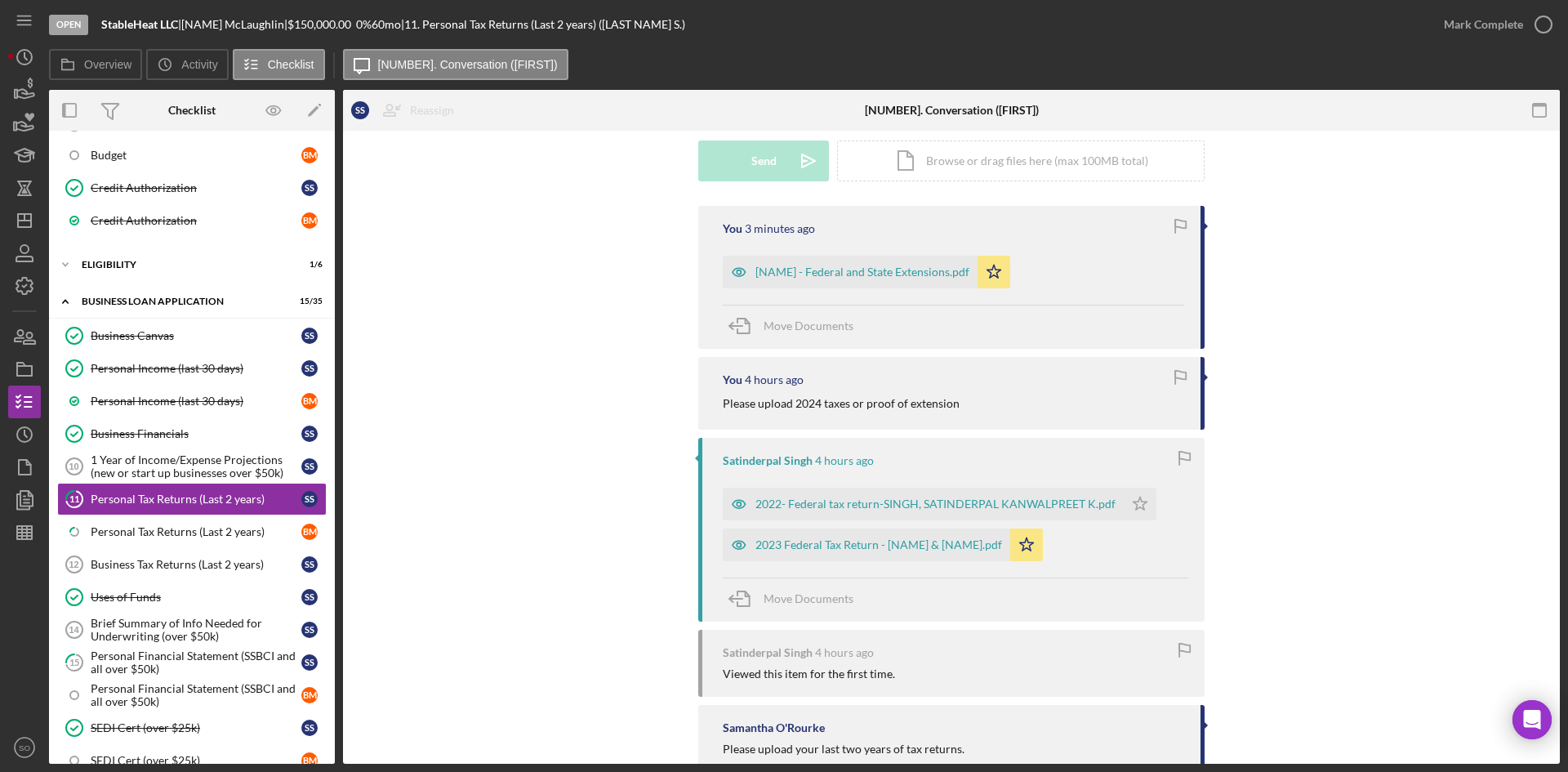 scroll, scrollTop: 0, scrollLeft: 0, axis: both 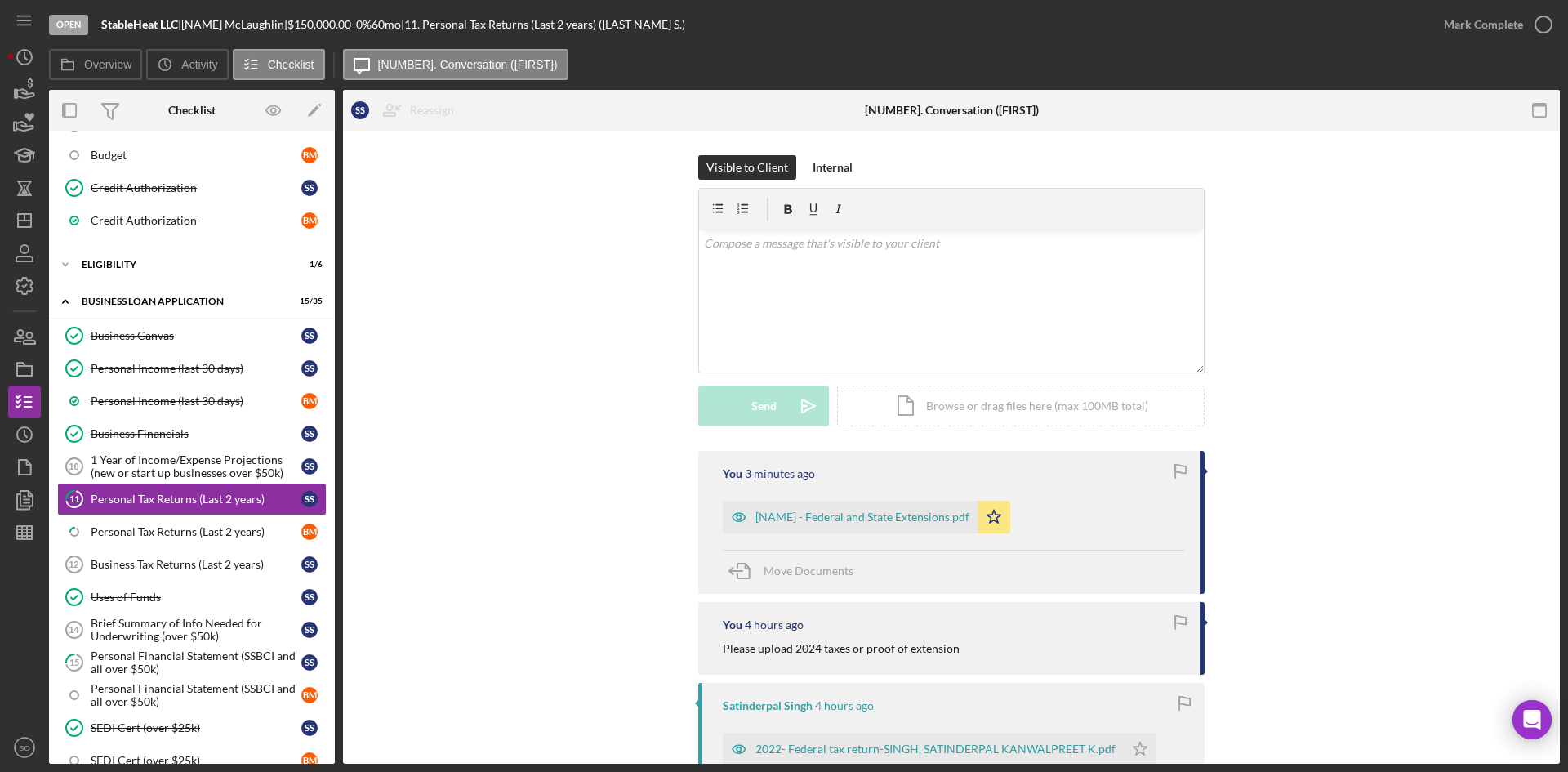 click on "Mark Complete" at bounding box center (1483, 25) 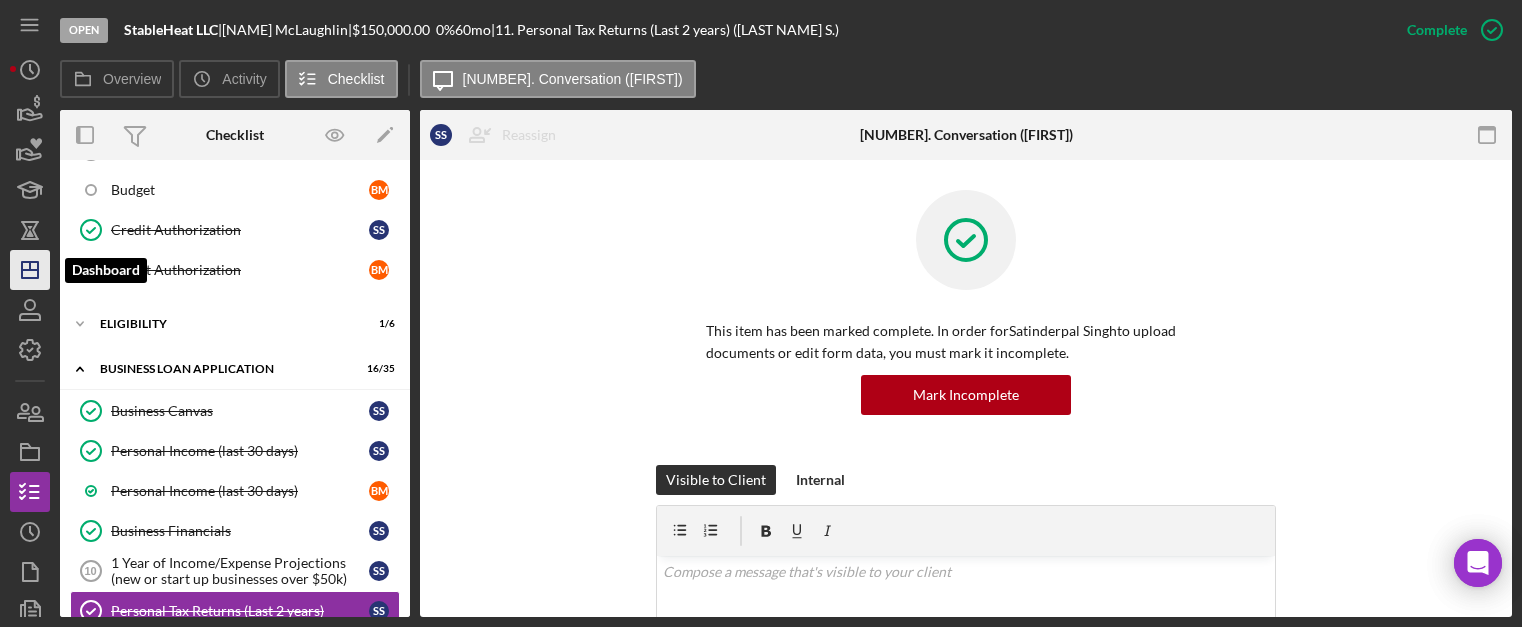 click on "Icon/Dashboard" 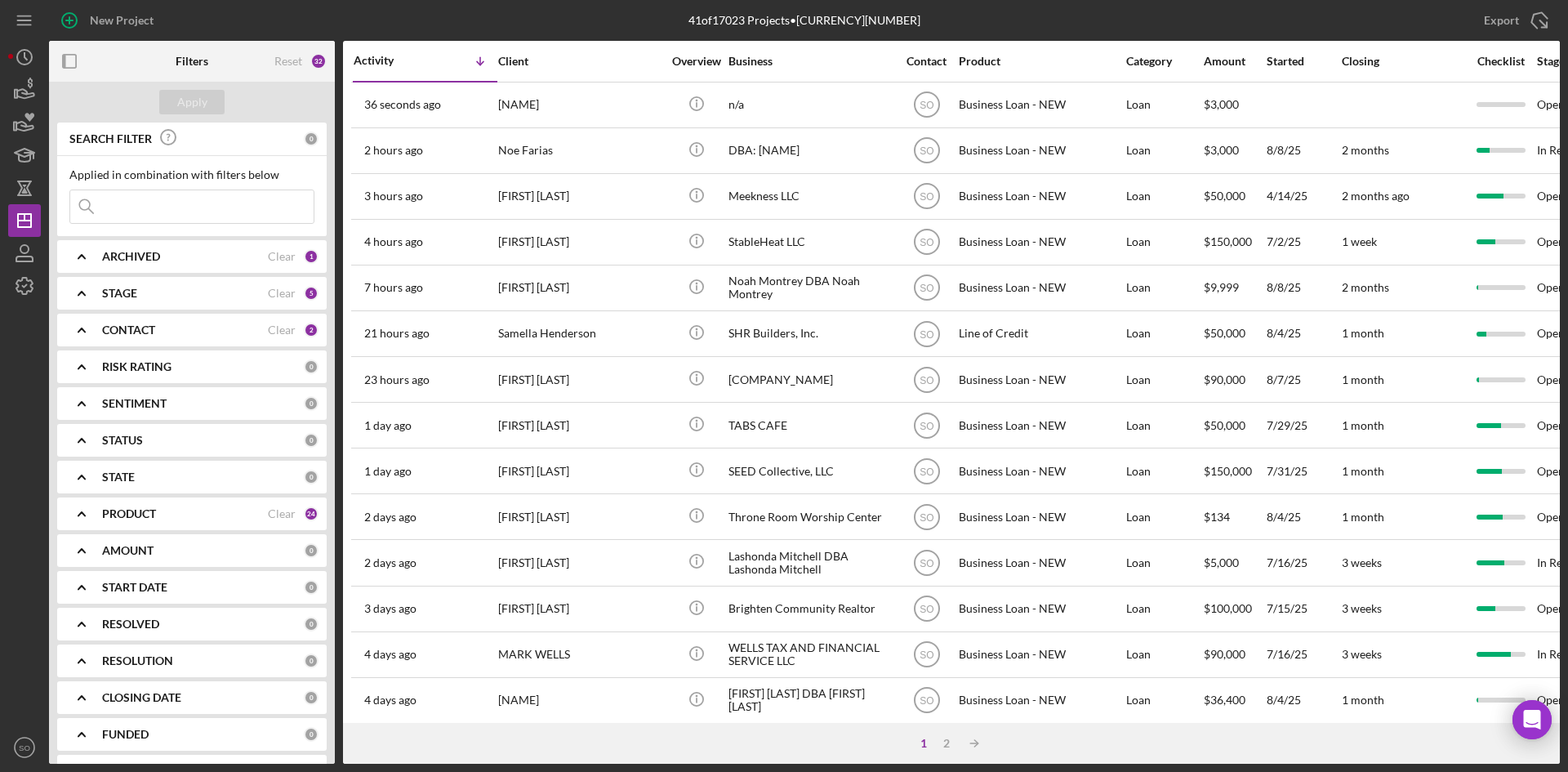 click on "PRODUCT" at bounding box center (129, 514) 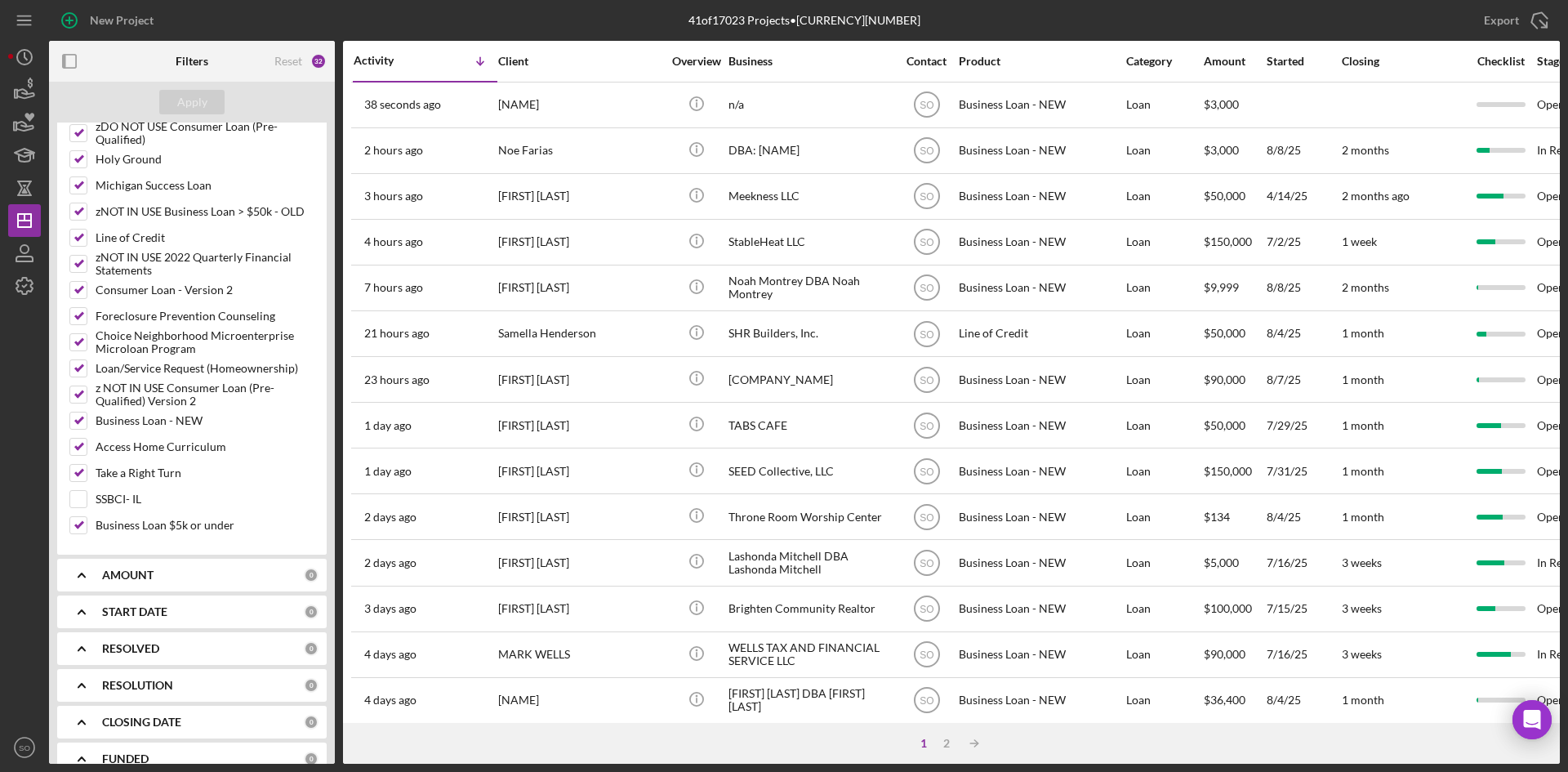 scroll, scrollTop: 796, scrollLeft: 0, axis: vertical 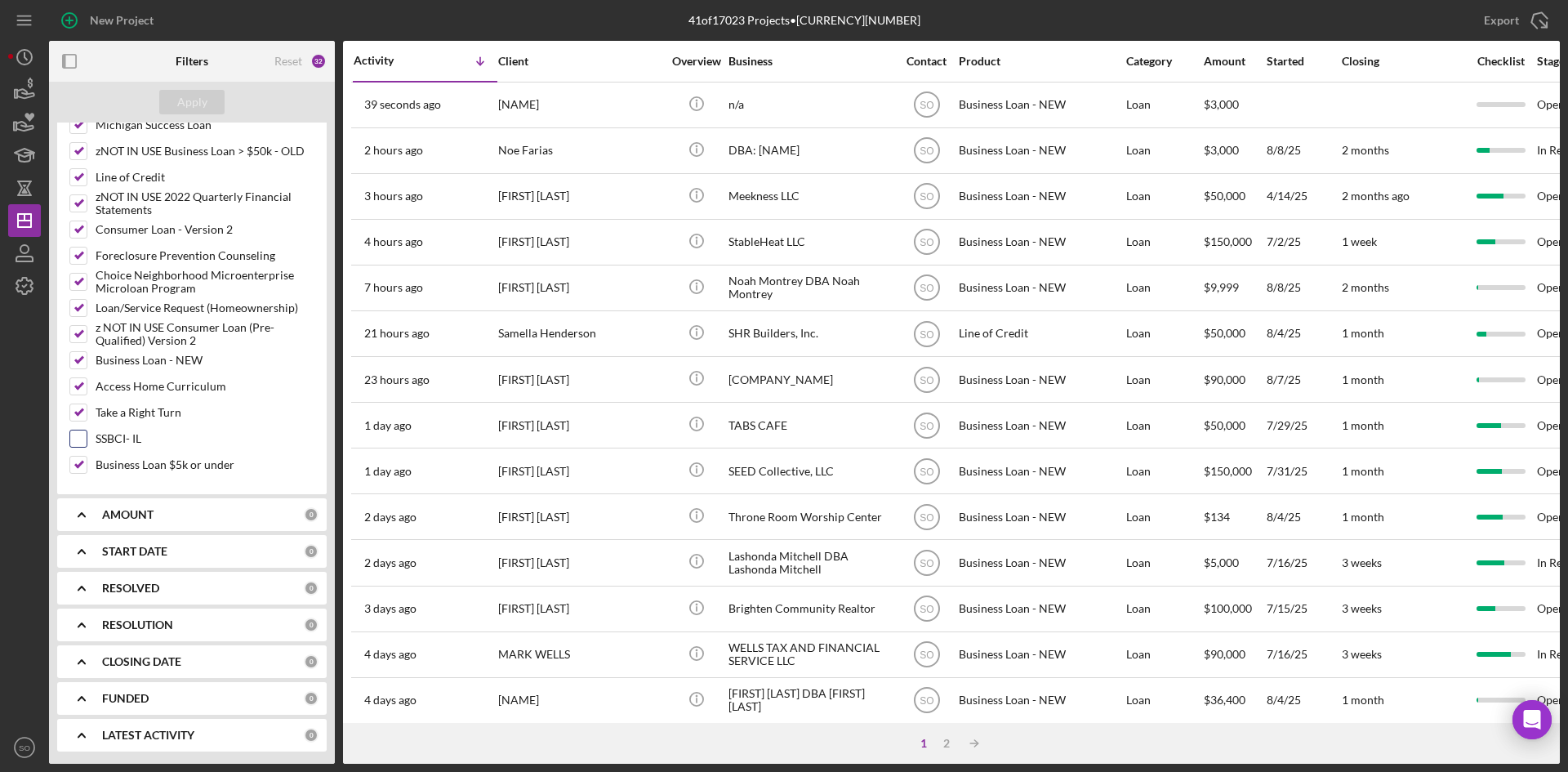 click on "SSBCI- IL" at bounding box center (78, 439) 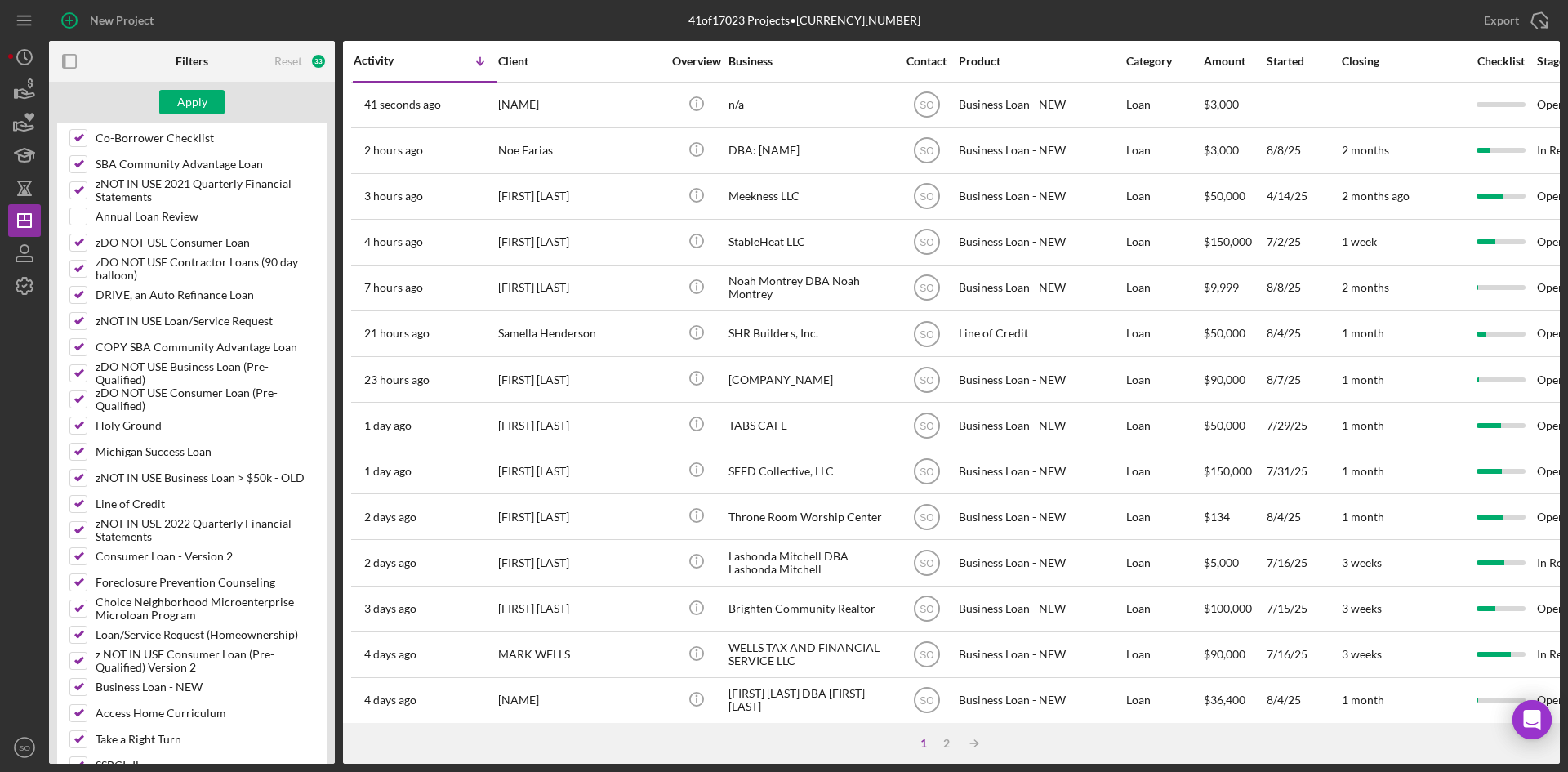 scroll, scrollTop: 306, scrollLeft: 0, axis: vertical 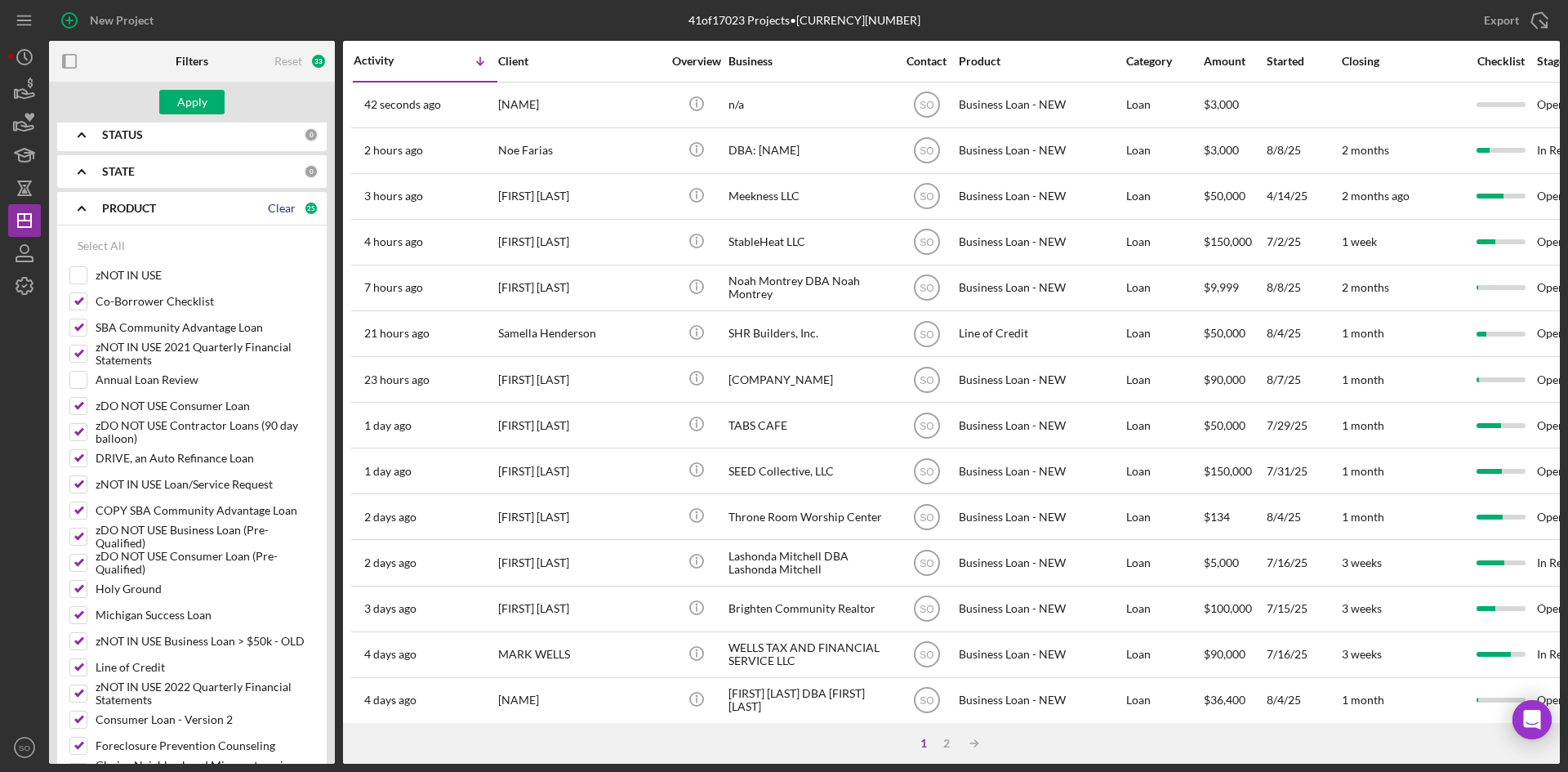 click on "Clear" at bounding box center (282, 208) 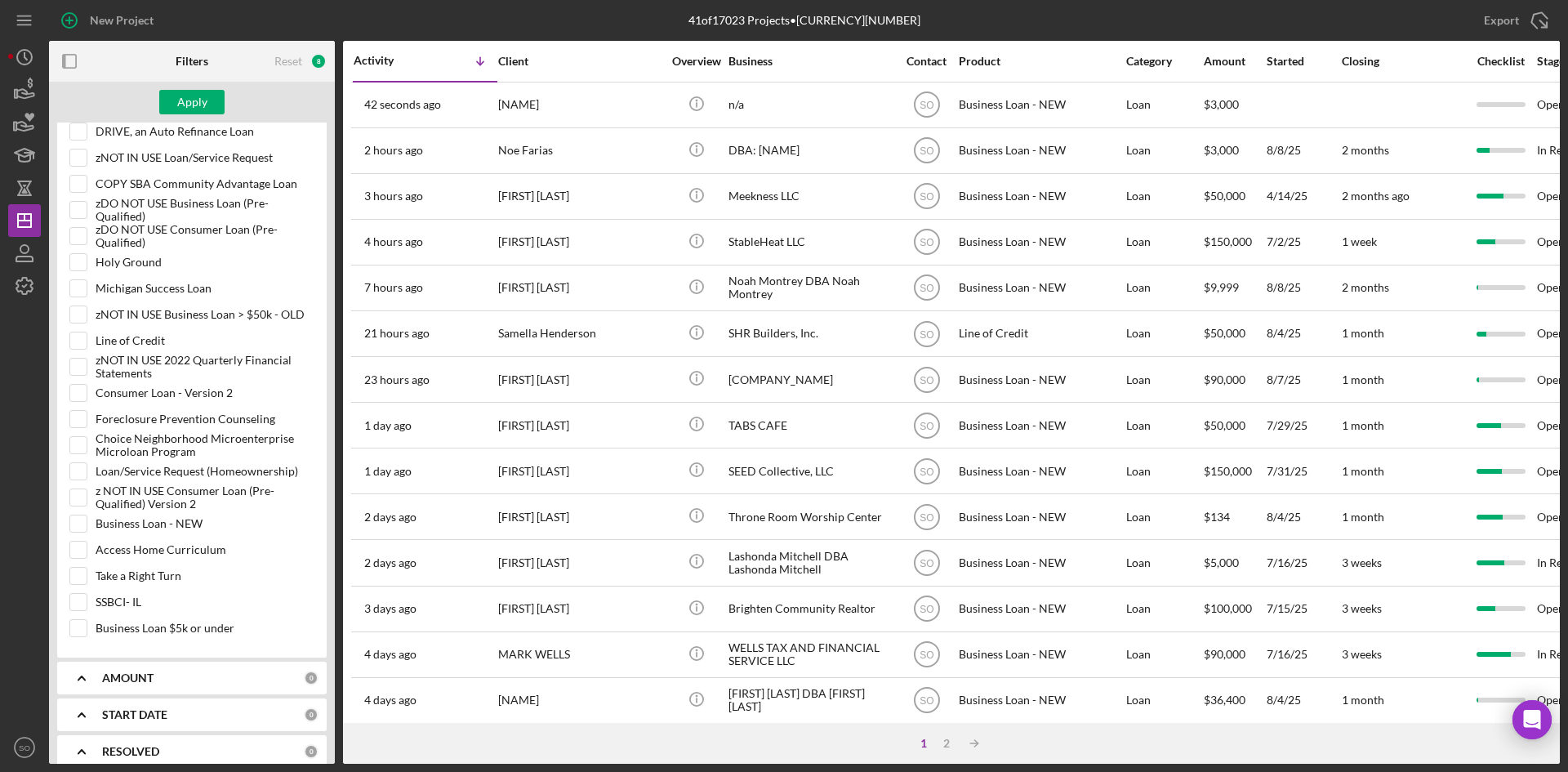 scroll, scrollTop: 796, scrollLeft: 0, axis: vertical 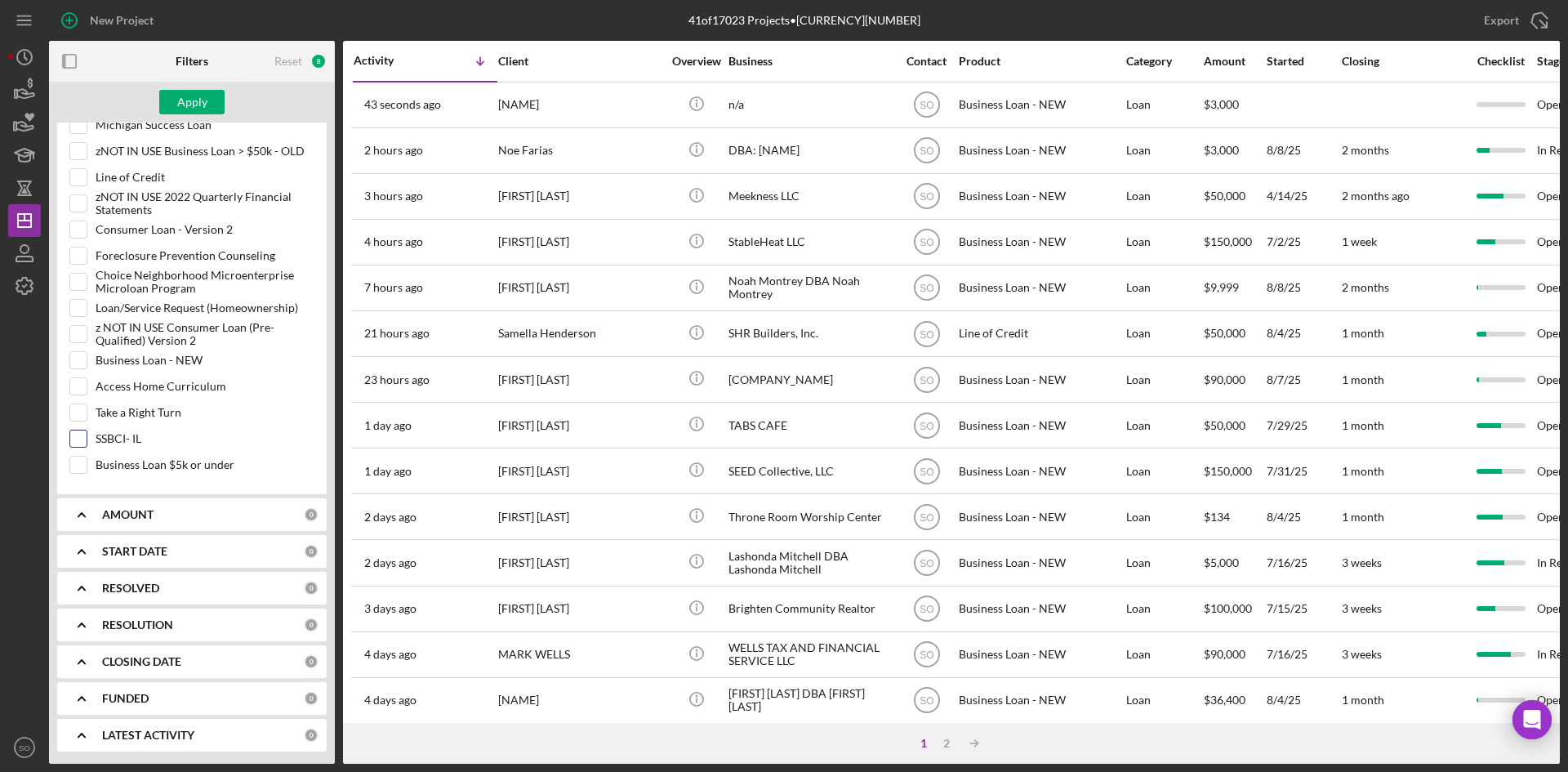 click on "SSBCI- IL" at bounding box center [78, 439] 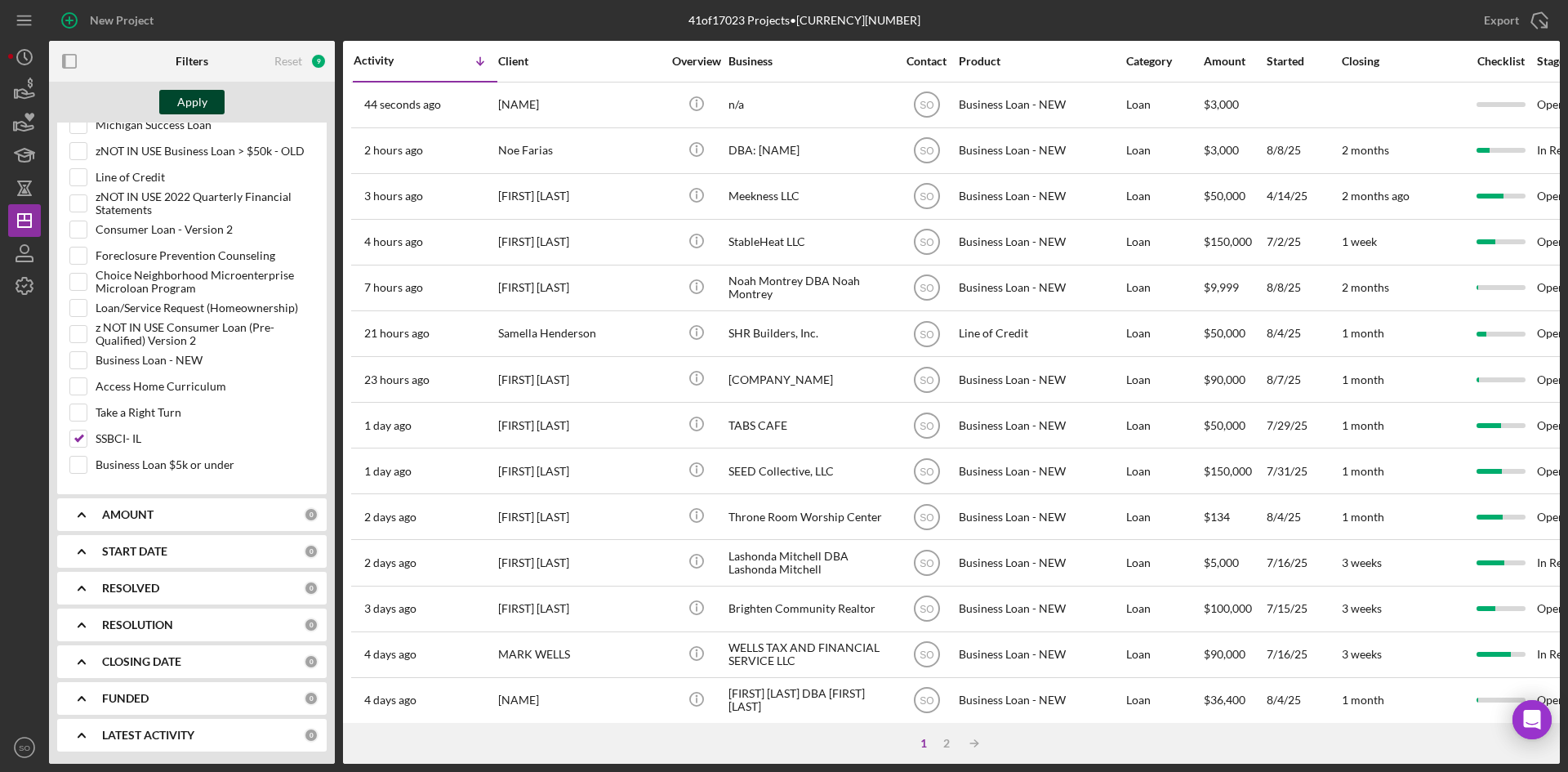 click on "Apply" at bounding box center (192, 102) 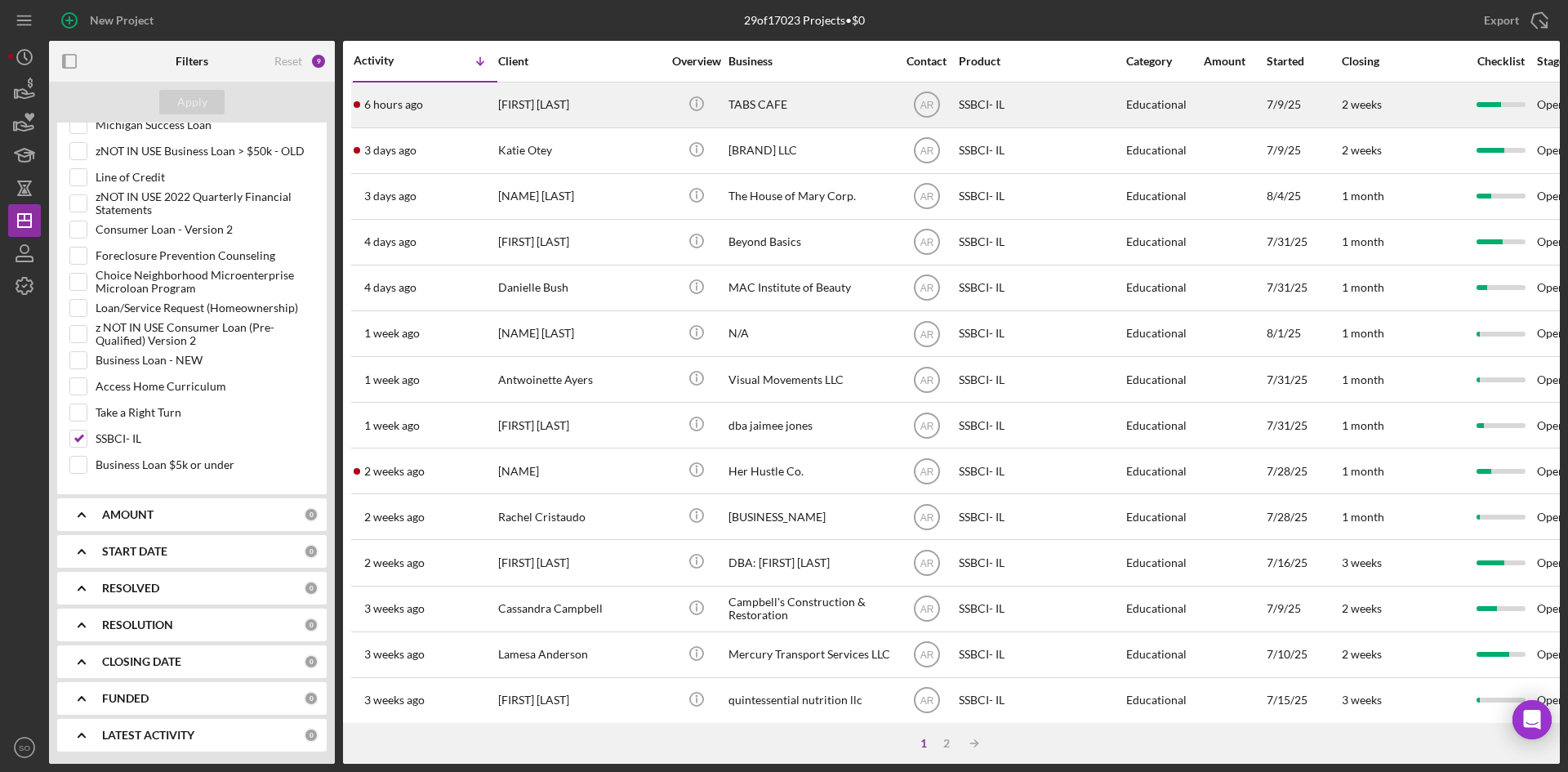 click on "[FIRST] [LAST]" at bounding box center [580, 105] 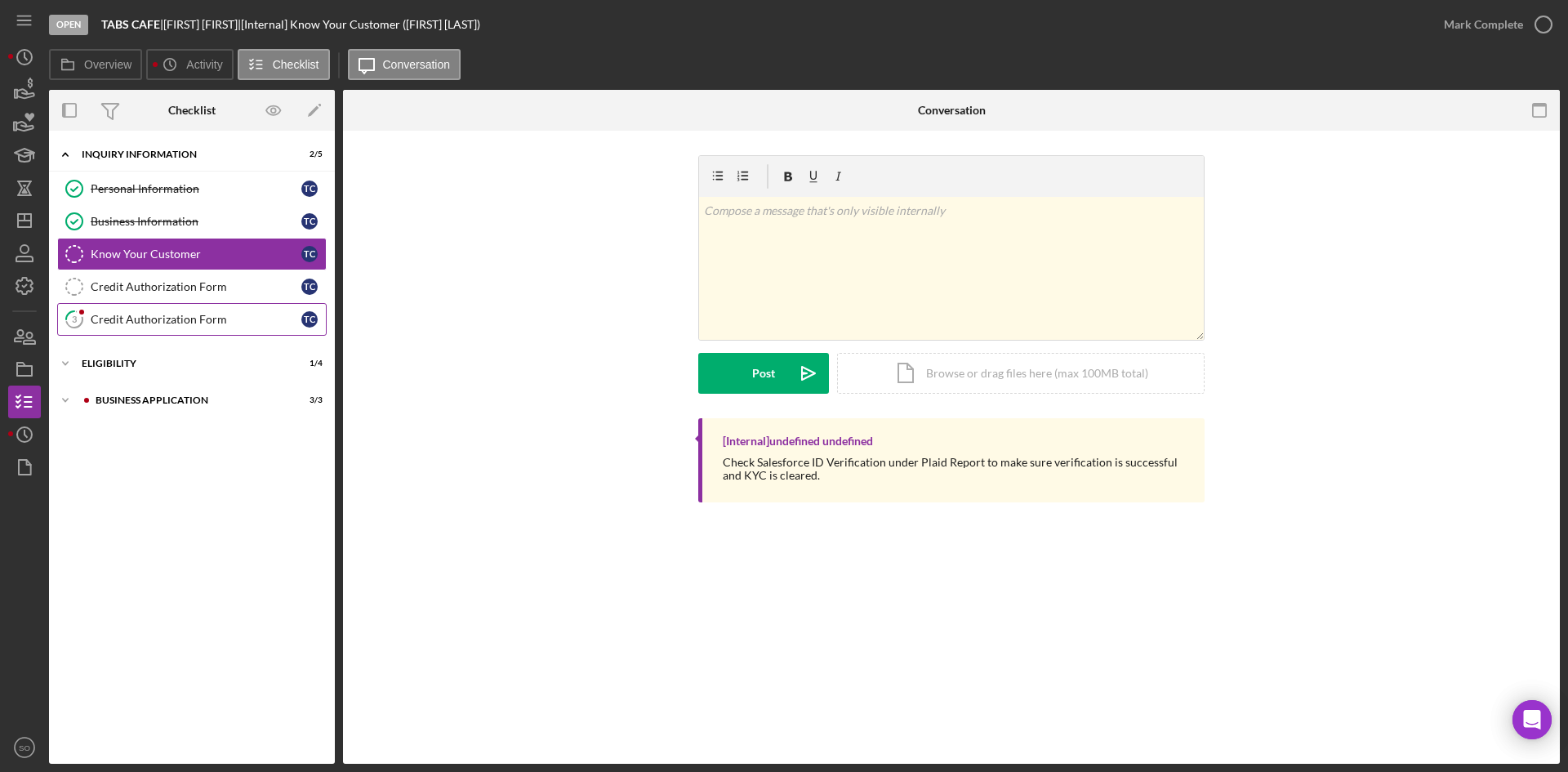 click on "Credit Authorization Form" at bounding box center [196, 319] 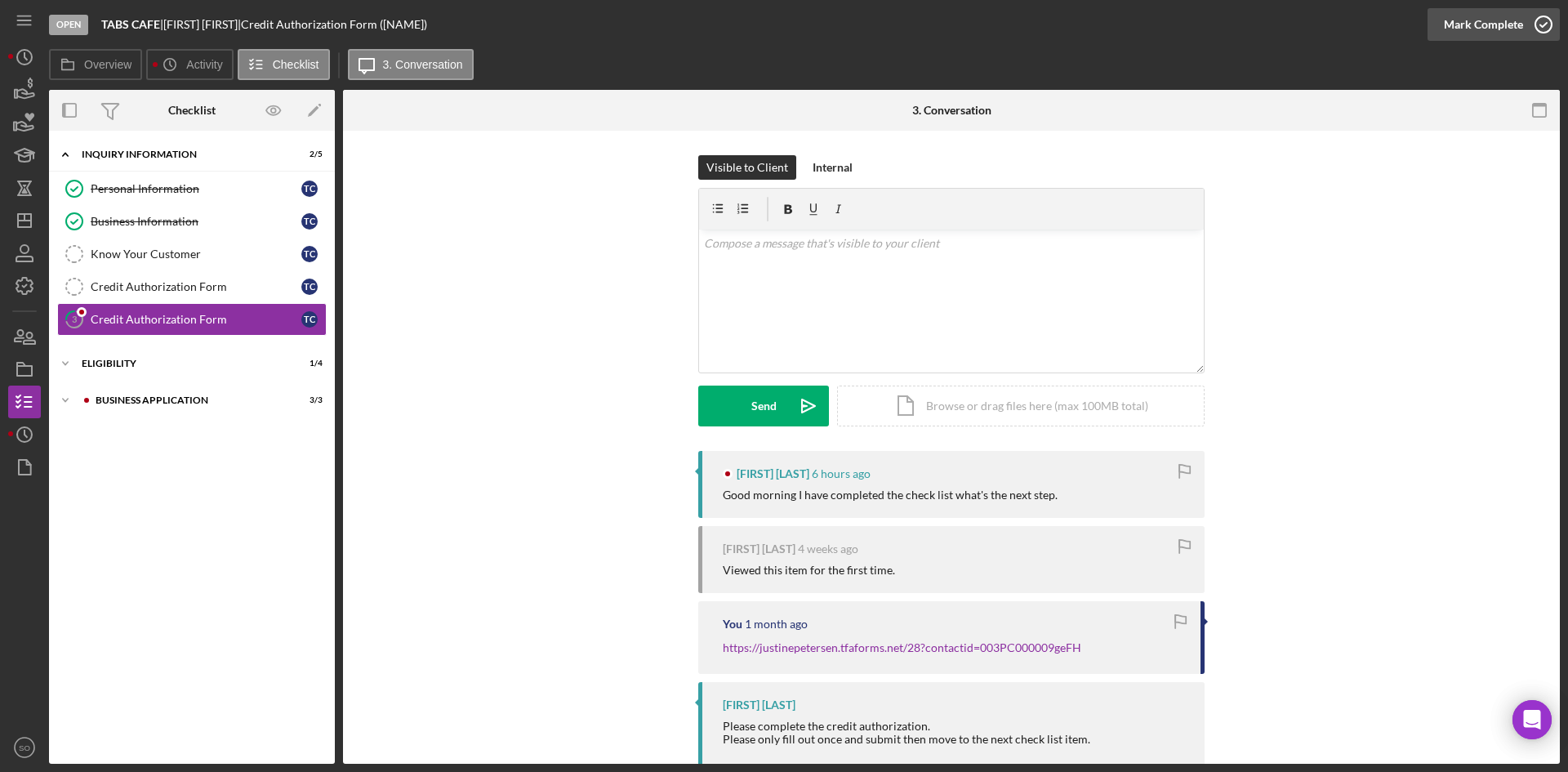 click on "Mark Complete" at bounding box center [1483, 25] 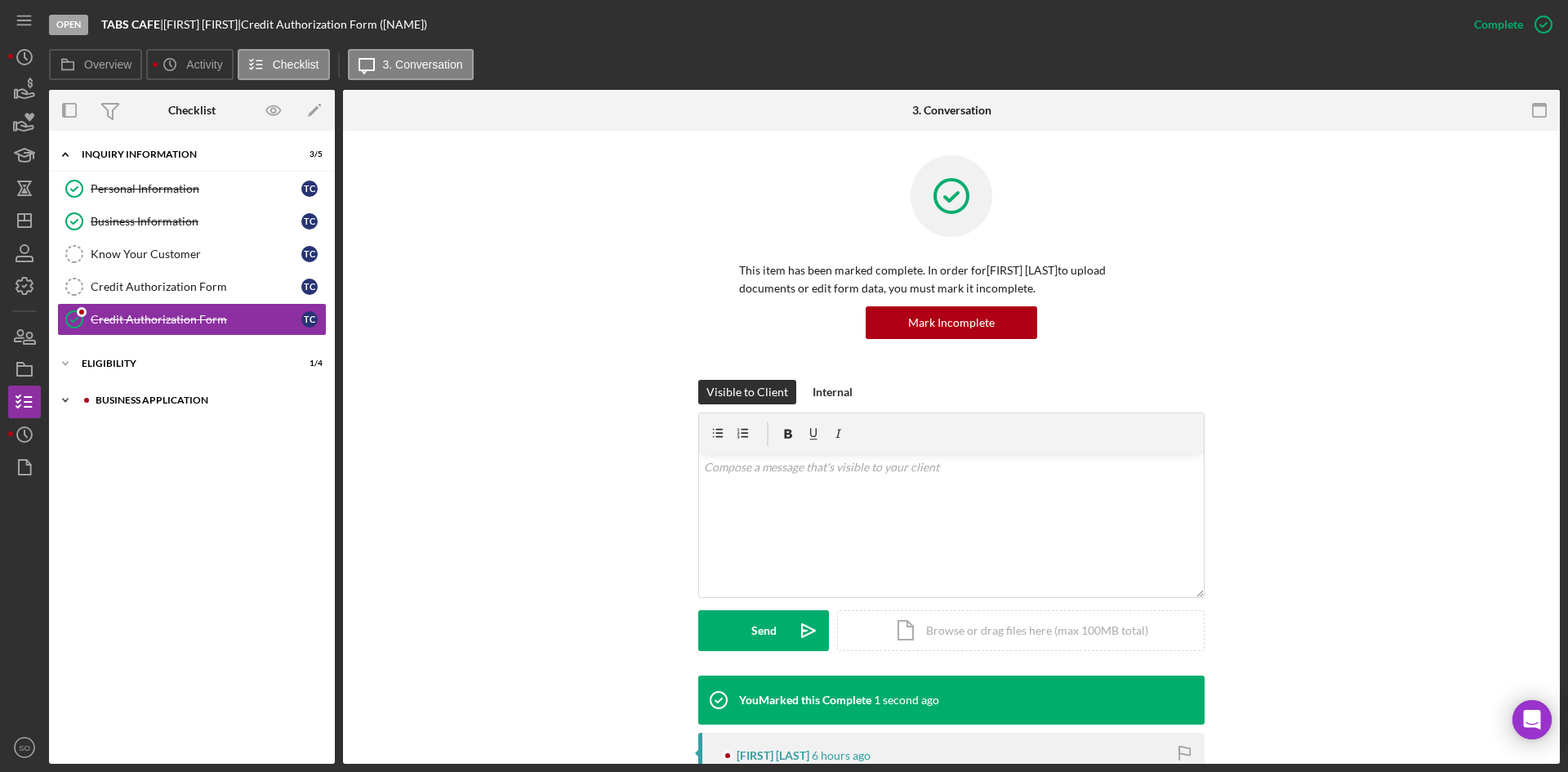 click on "Business Application" at bounding box center (205, 400) 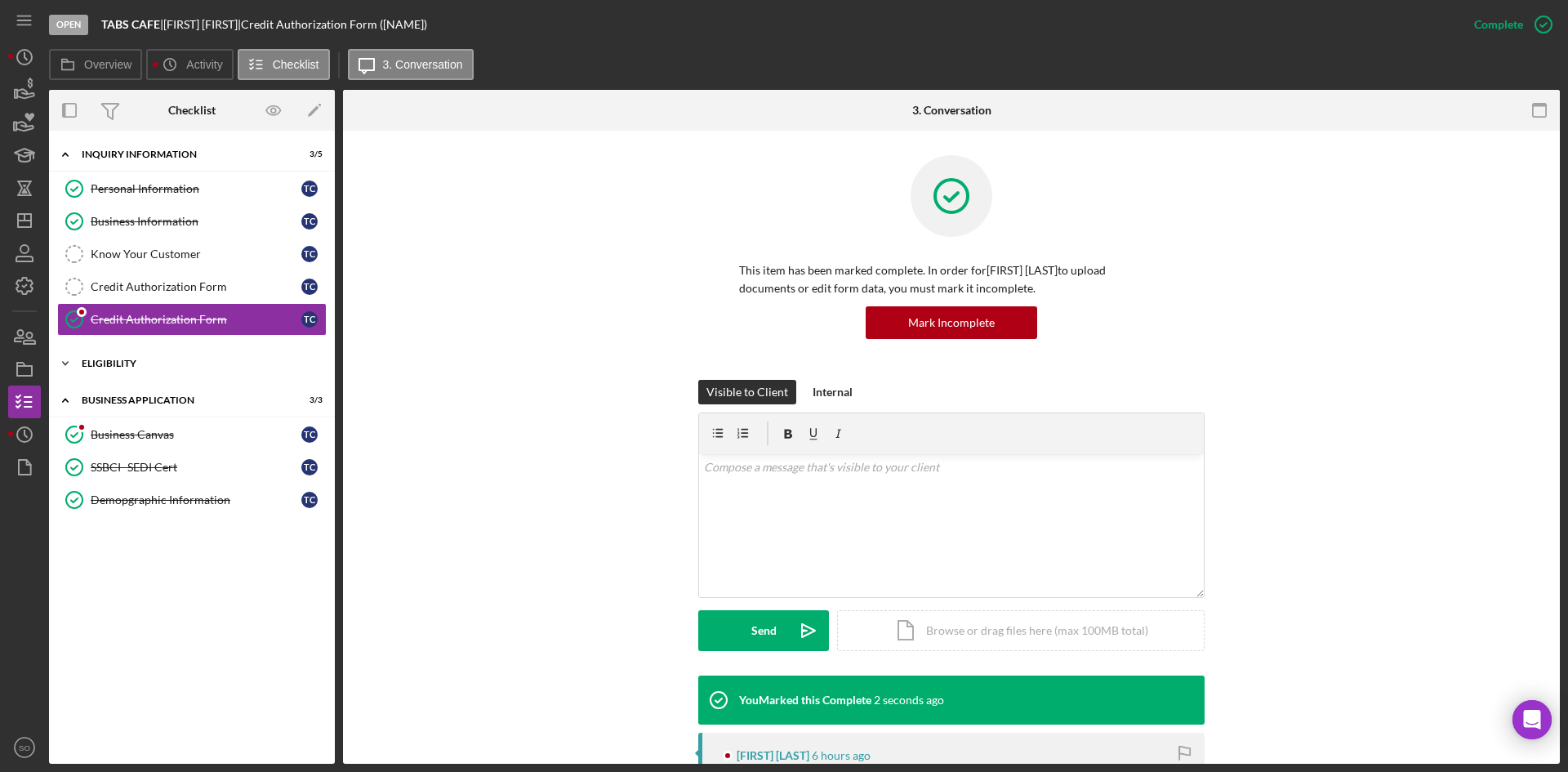 click on "Eligibility" at bounding box center [198, 364] 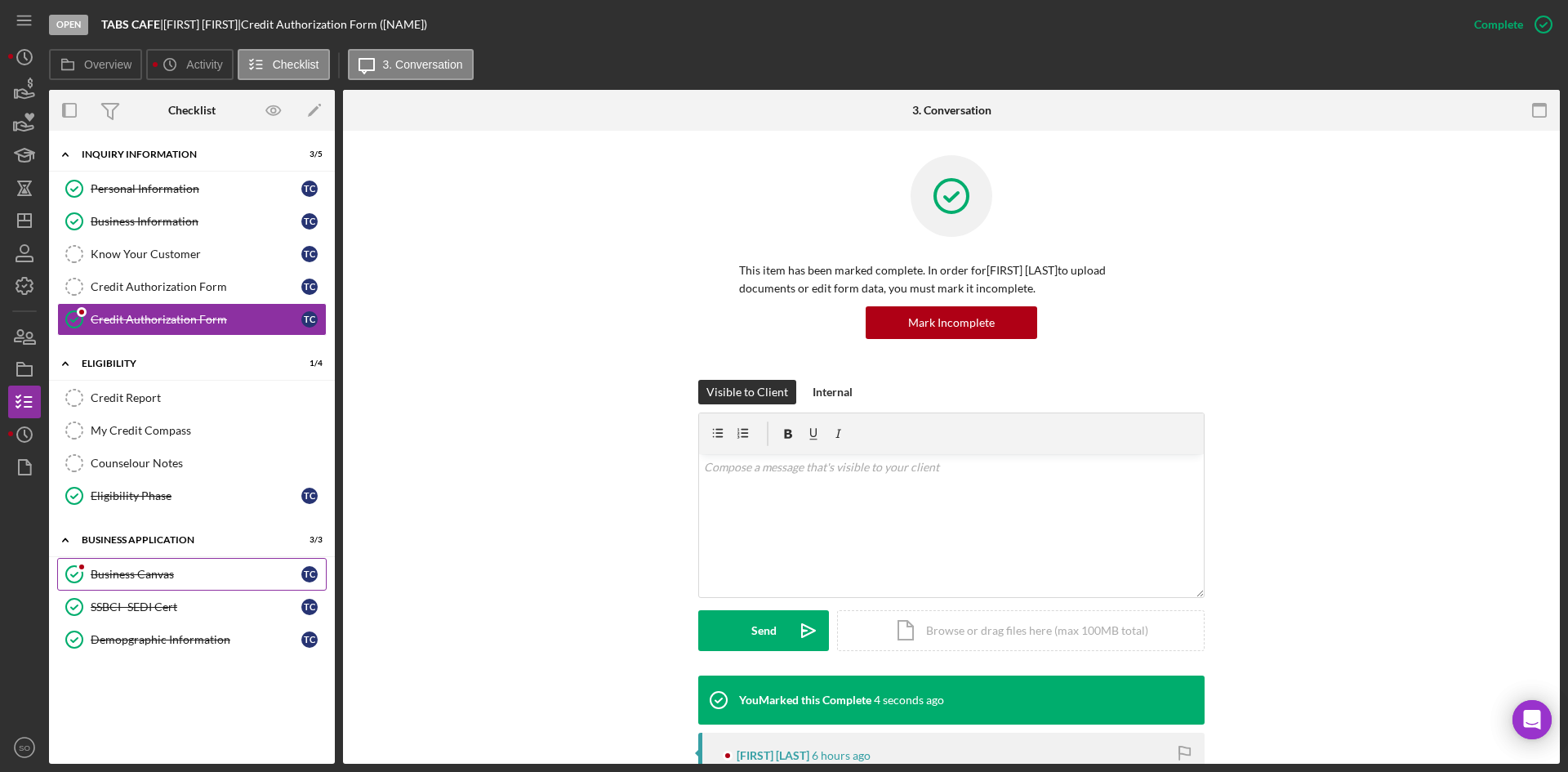 click on "Business Canvas" at bounding box center [196, 574] 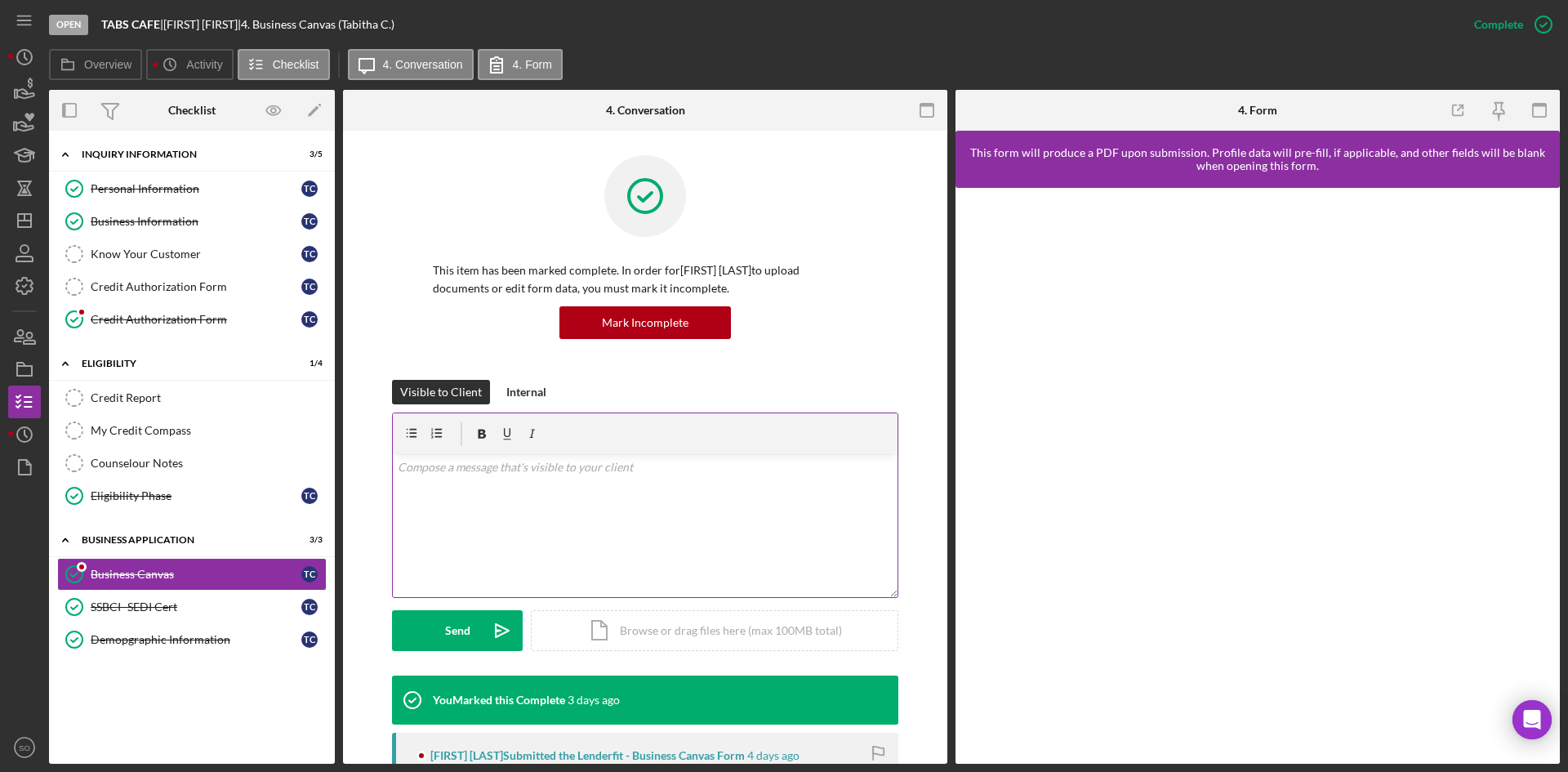 scroll, scrollTop: 417, scrollLeft: 0, axis: vertical 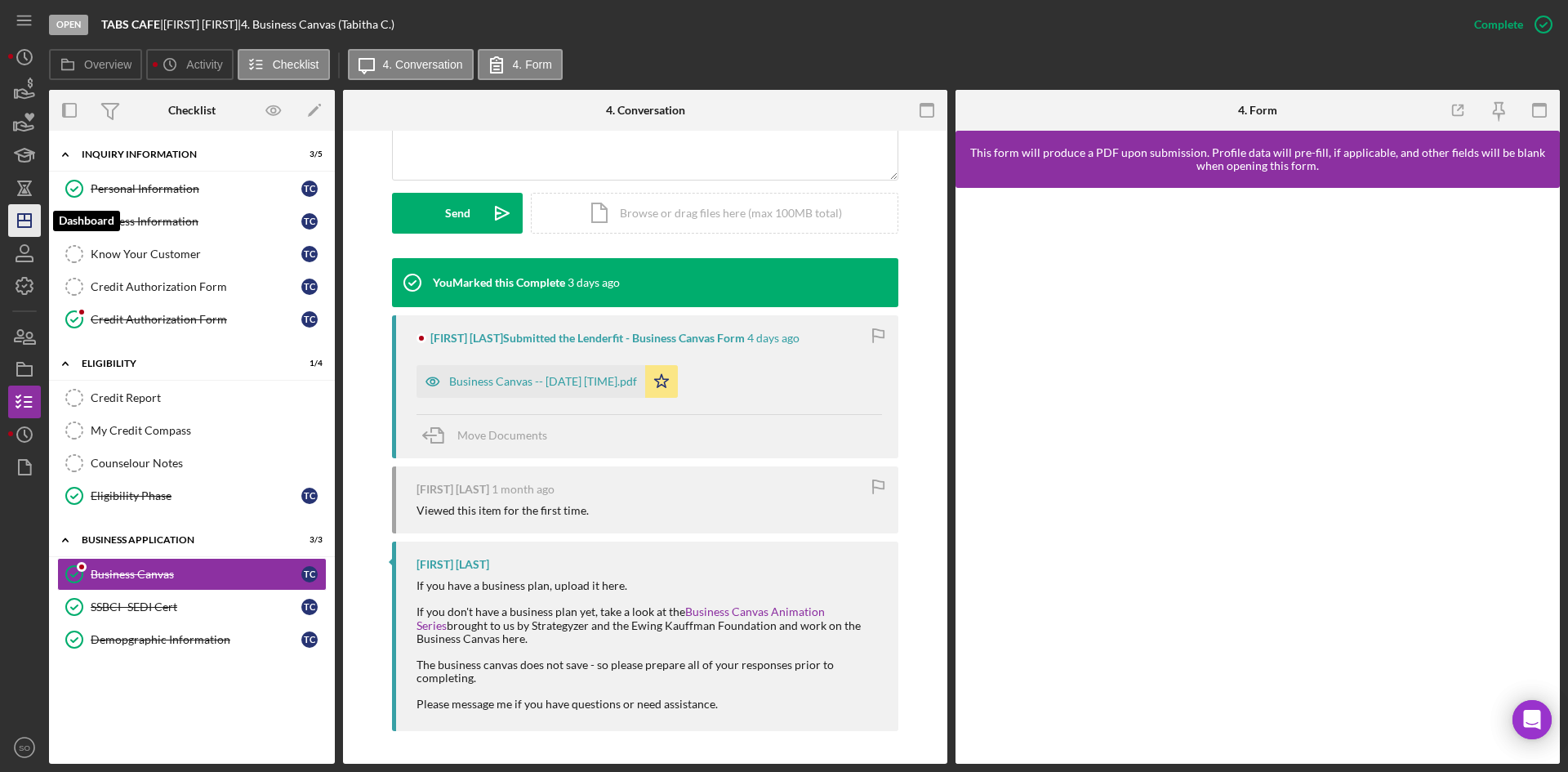 click on "Icon/Dashboard" 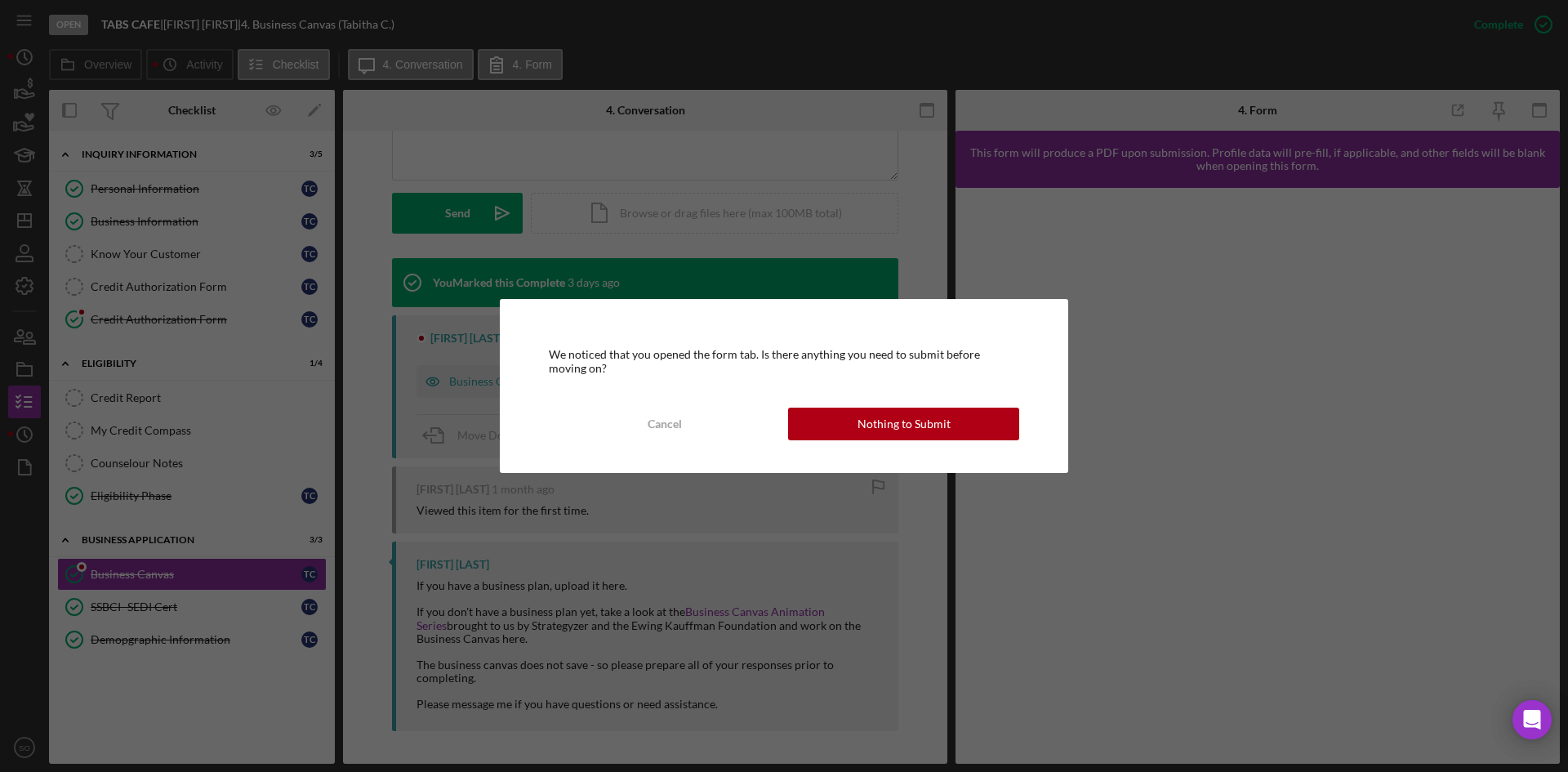 click on "We noticed that you opened the form tab. Is there anything you need to submit before moving on? Cancel Nothing to Submit" at bounding box center (784, 386) 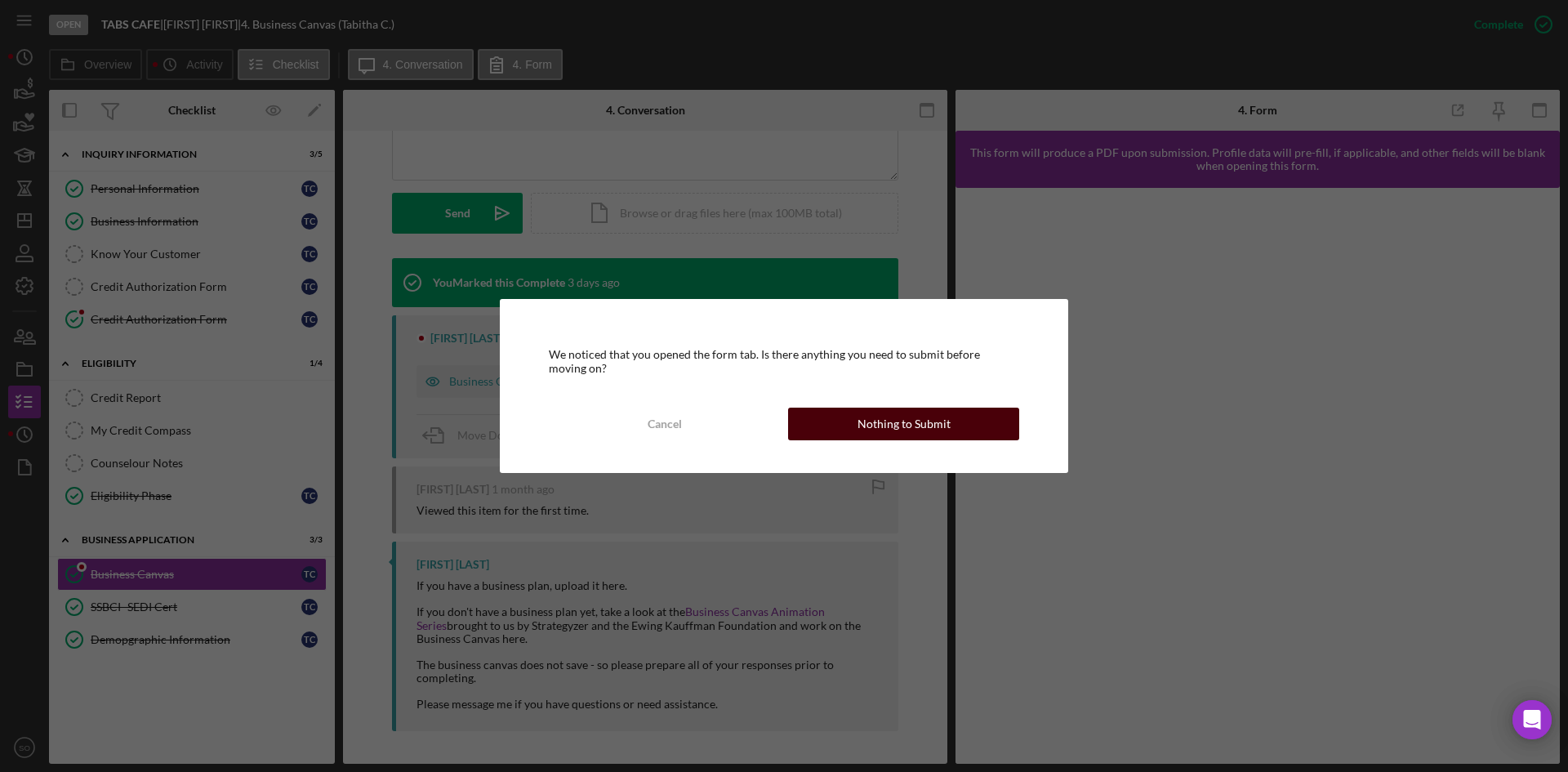 click on "Nothing to Submit" at bounding box center (904, 424) 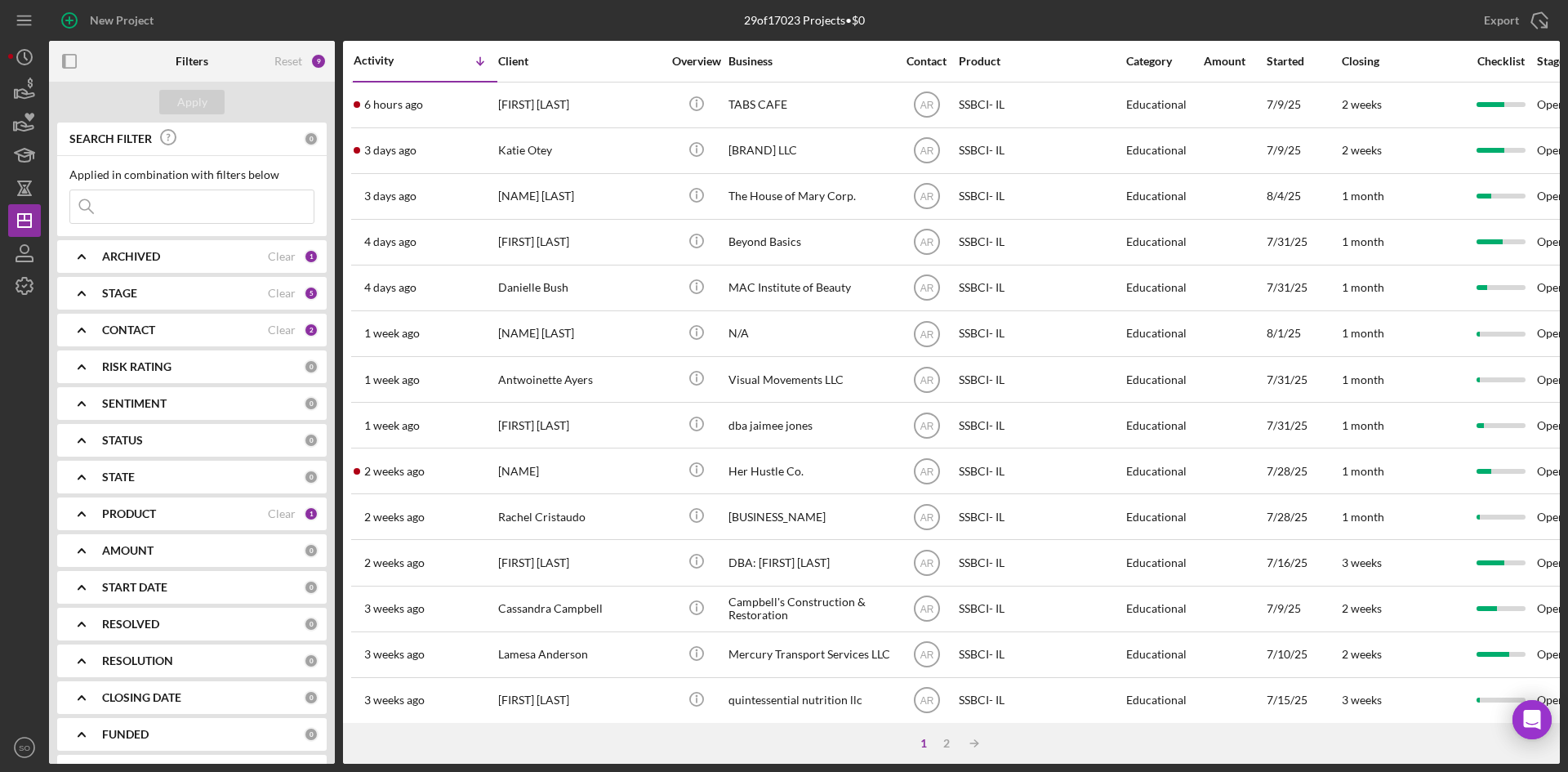 scroll, scrollTop: 36, scrollLeft: 0, axis: vertical 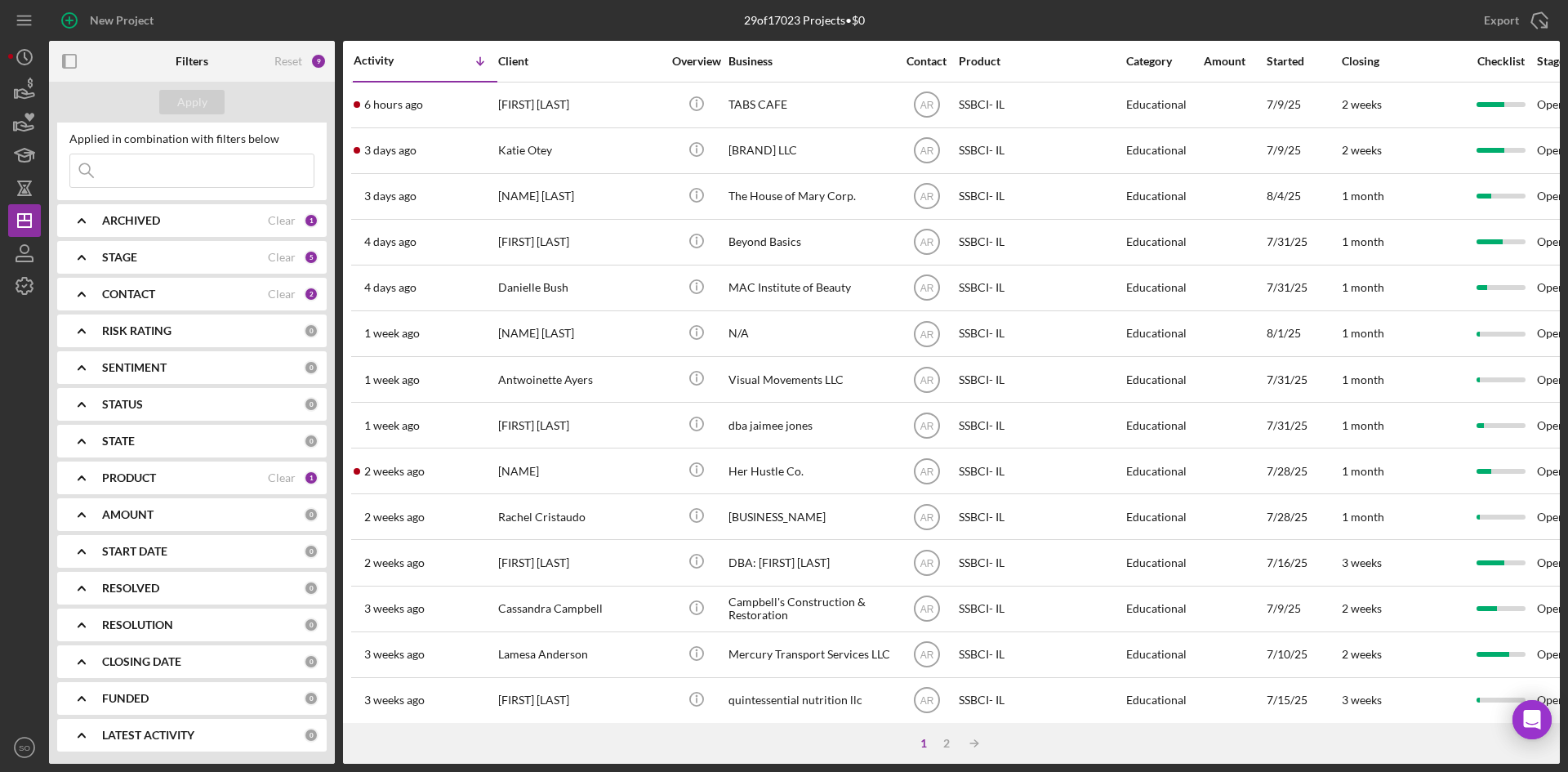 click on "PRODUCT" at bounding box center (185, 478) 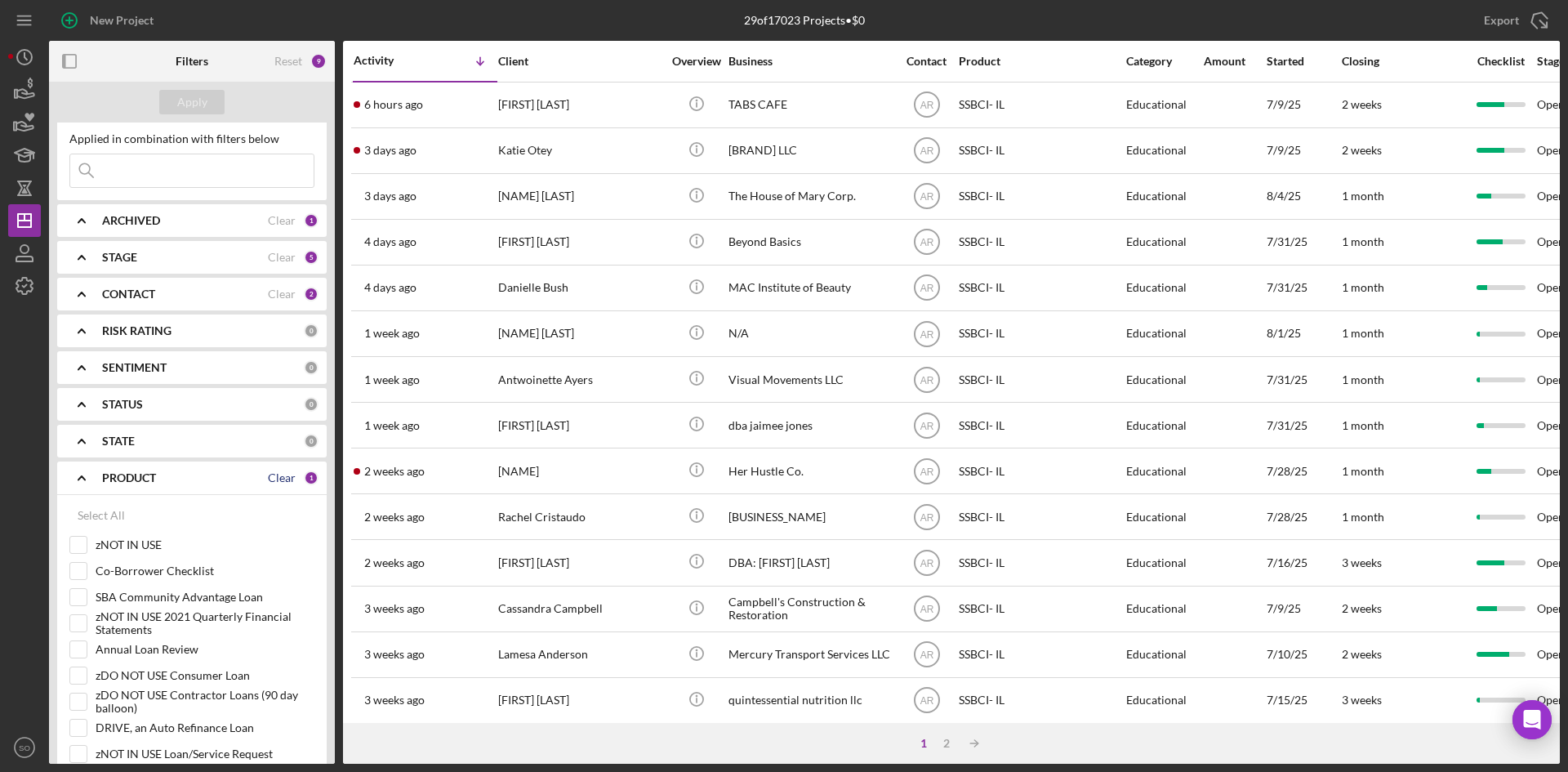 click on "Clear" at bounding box center [282, 478] 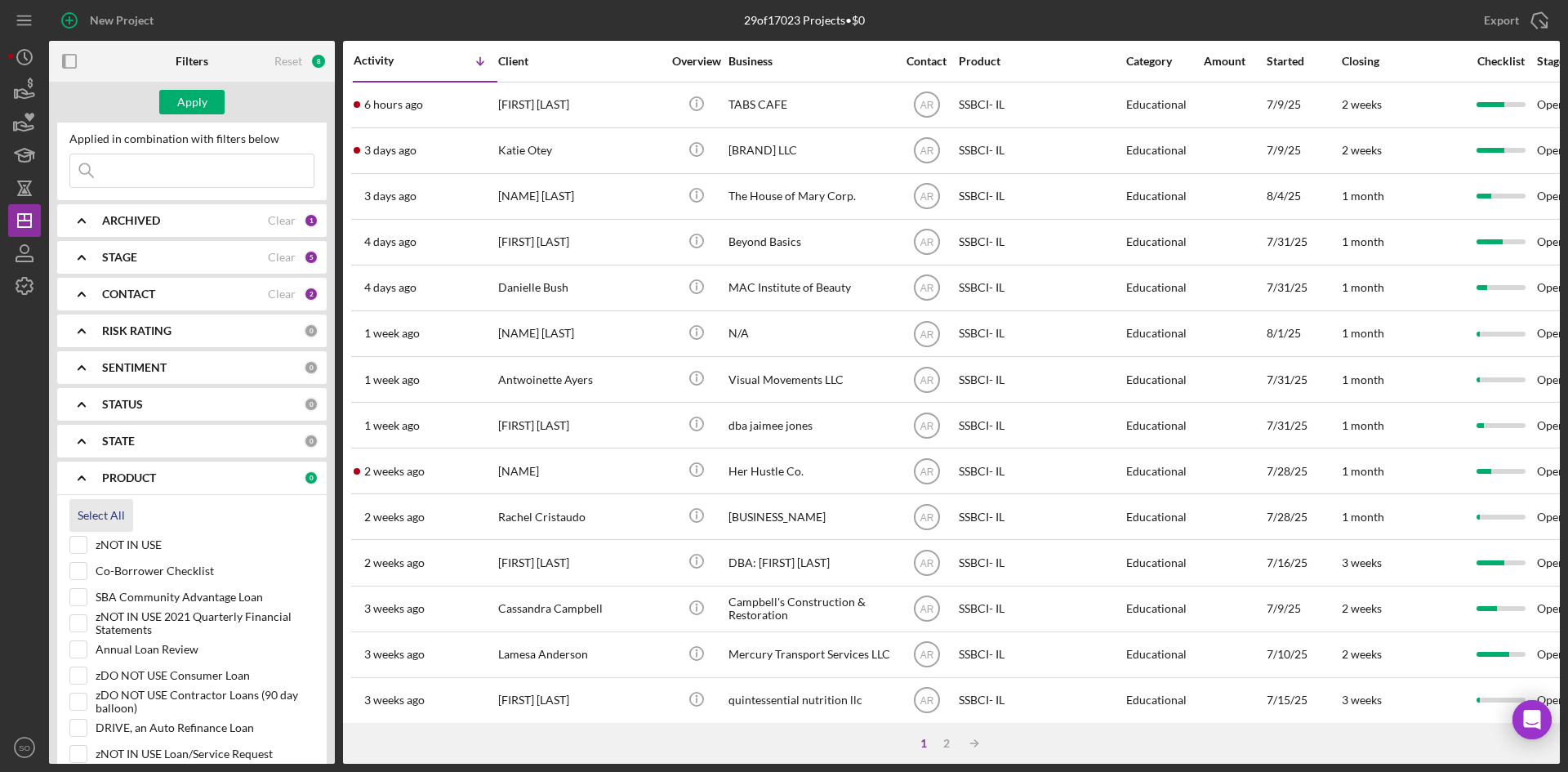 click on "Select All" at bounding box center [101, 515] 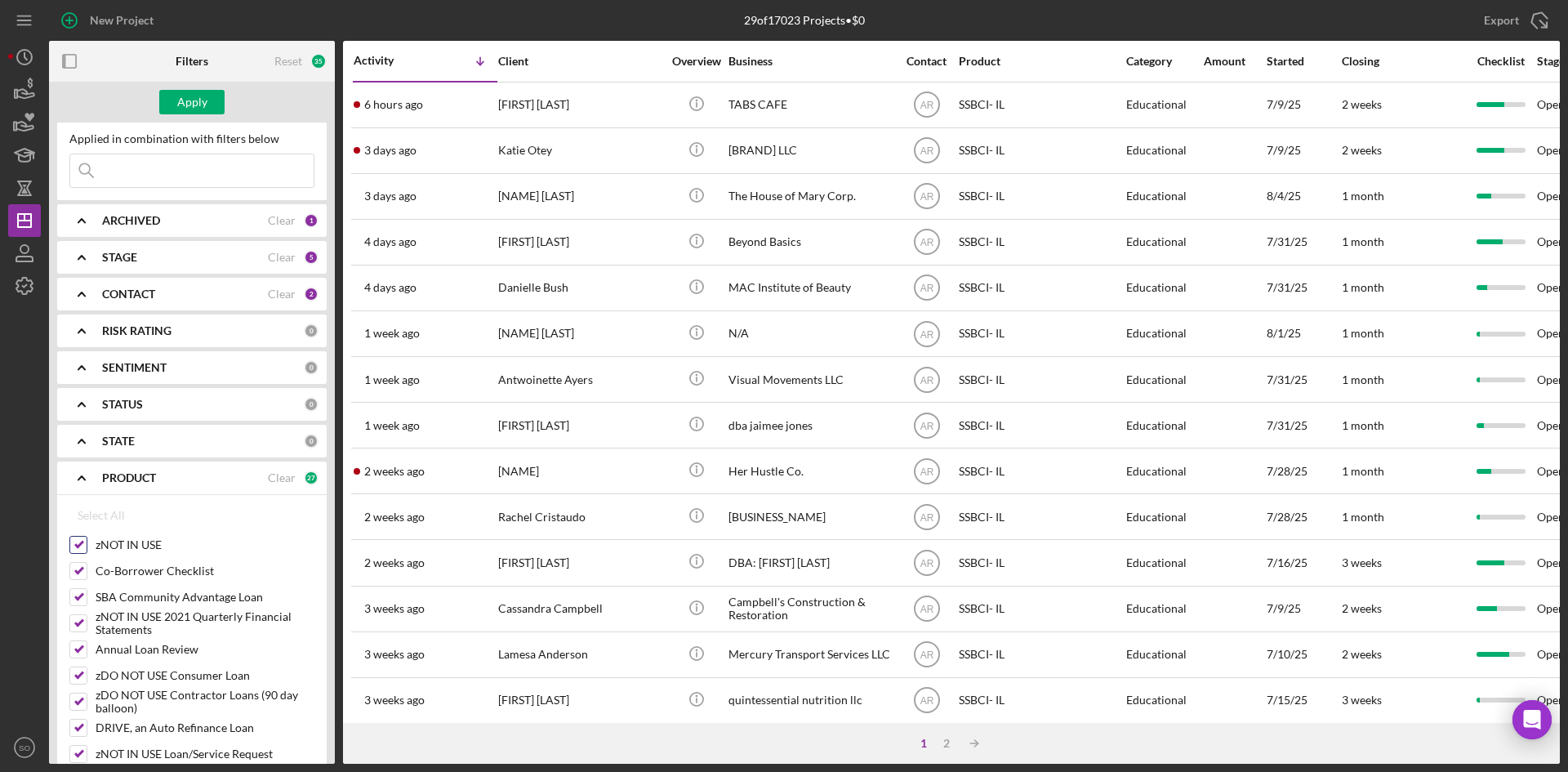drag, startPoint x: 79, startPoint y: 545, endPoint x: 79, endPoint y: 561, distance: 16 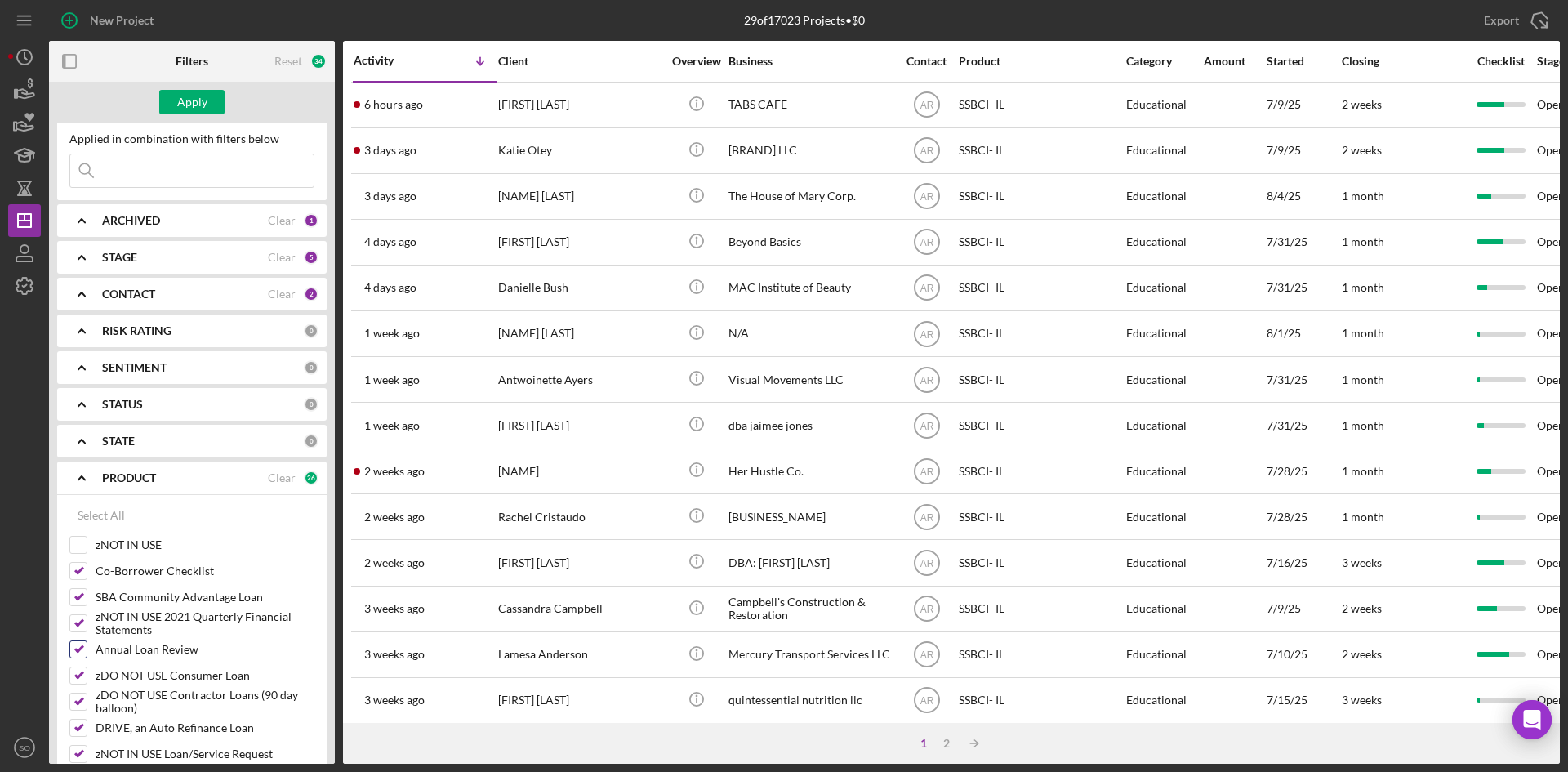 click at bounding box center (78, 649) 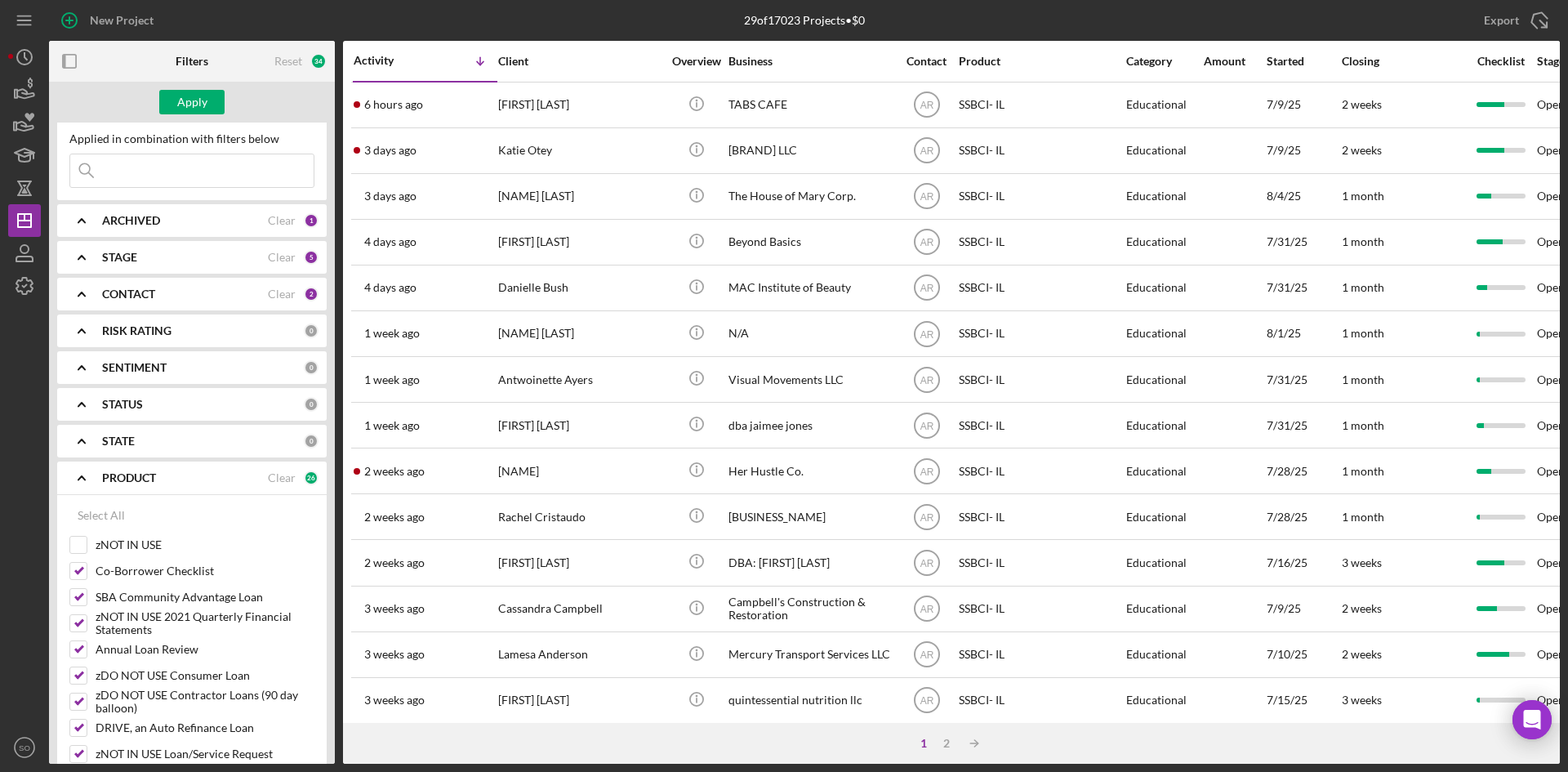 scroll, scrollTop: 526, scrollLeft: 0, axis: vertical 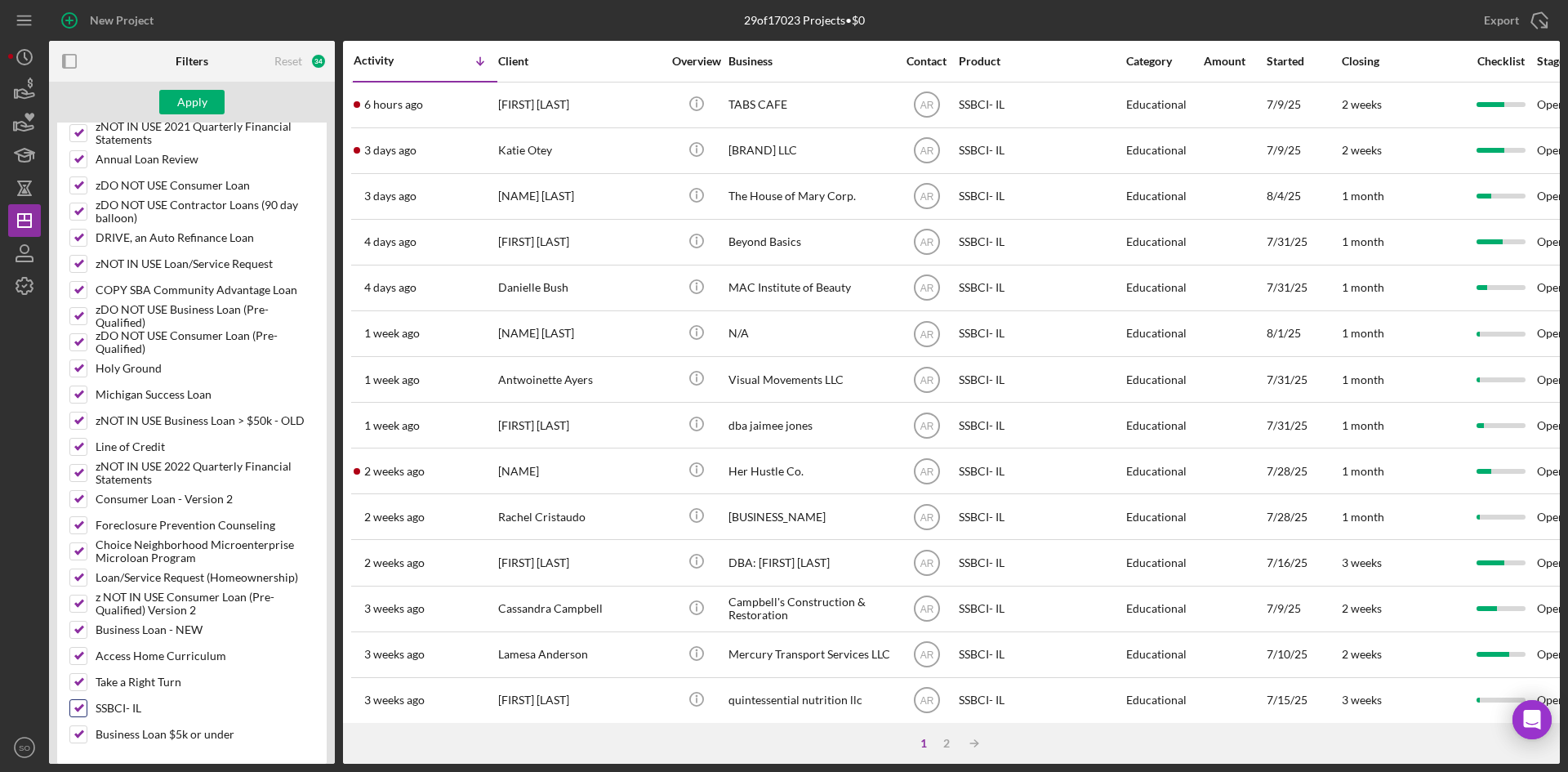 click on "SSBCI- IL" at bounding box center [78, 708] 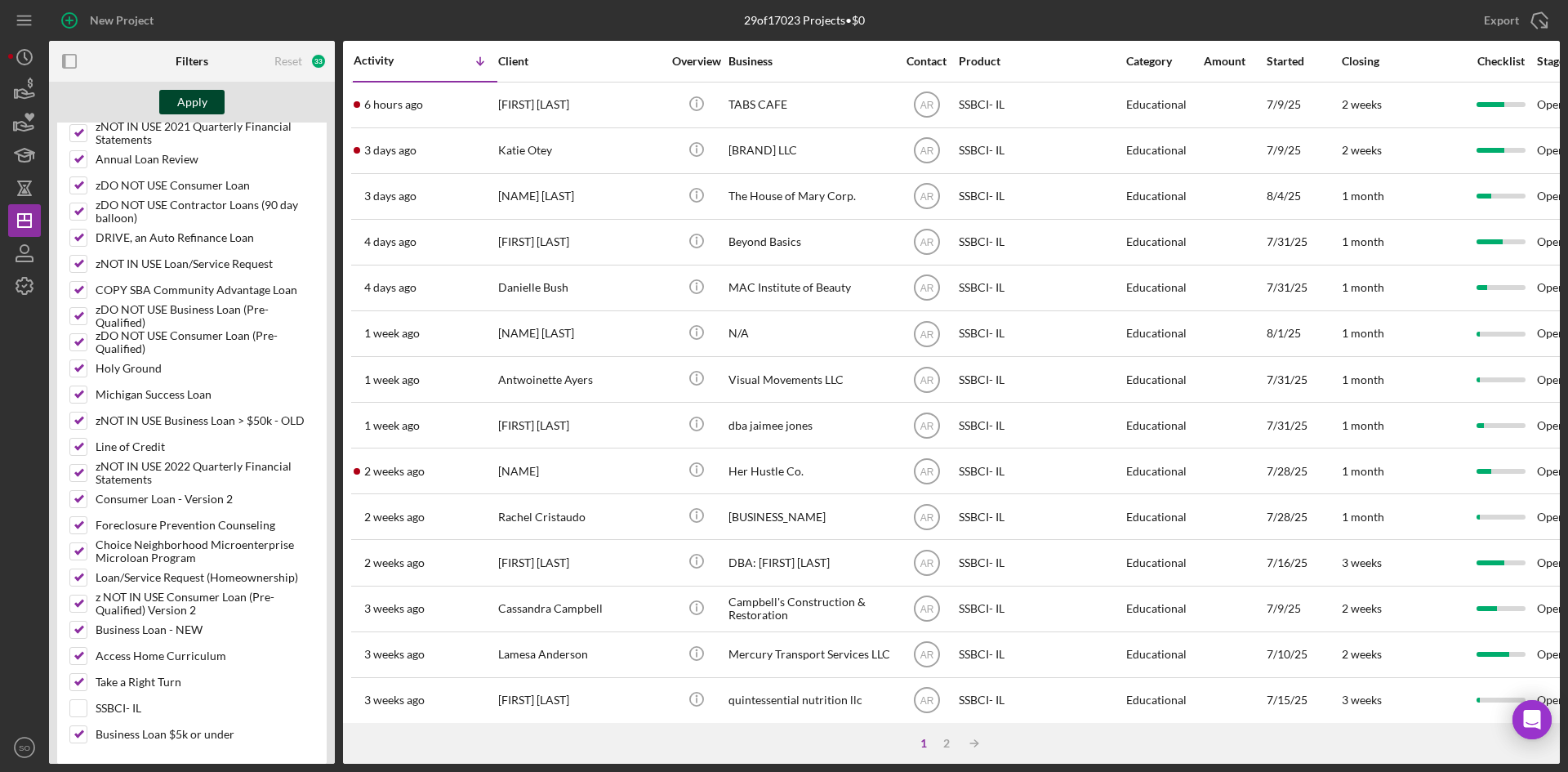 click on "Apply" at bounding box center (192, 102) 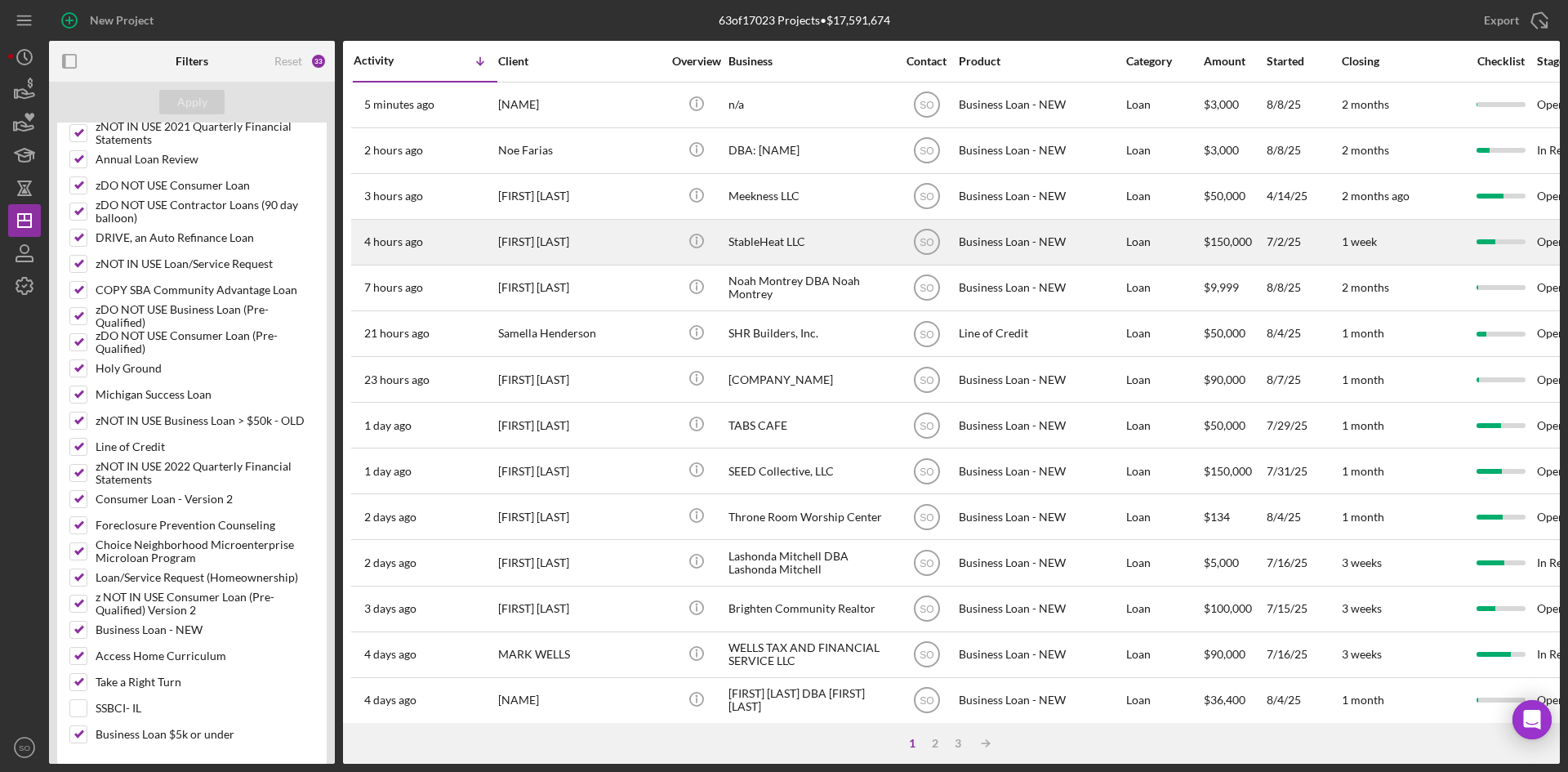 click on "[HOURS] ago [NAME]" at bounding box center (425, 242) 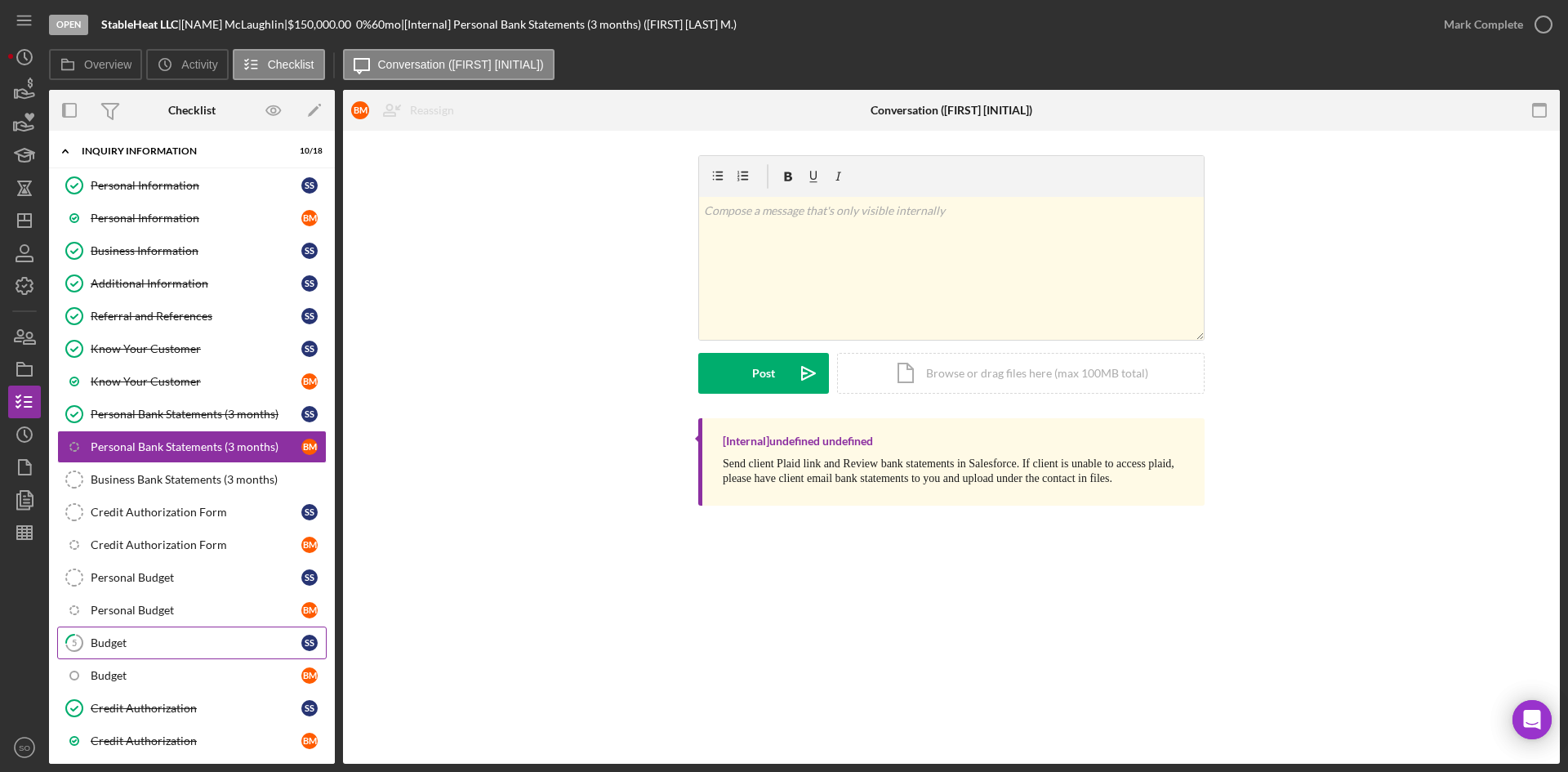 scroll, scrollTop: 233, scrollLeft: 0, axis: vertical 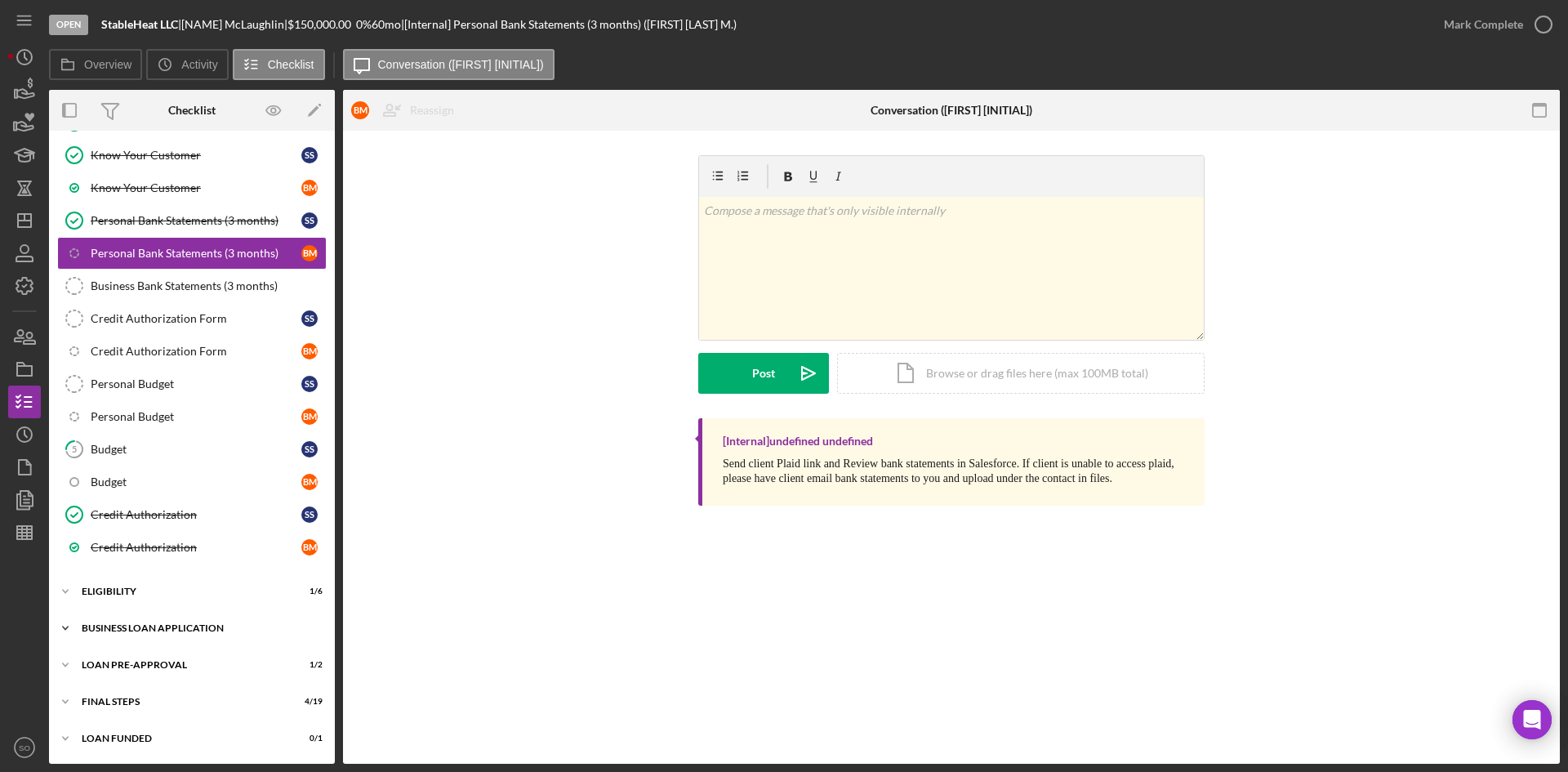 click on "Icon/Expander BUSINESS LOAN APPLICATION  16 / 35" at bounding box center (192, 628) 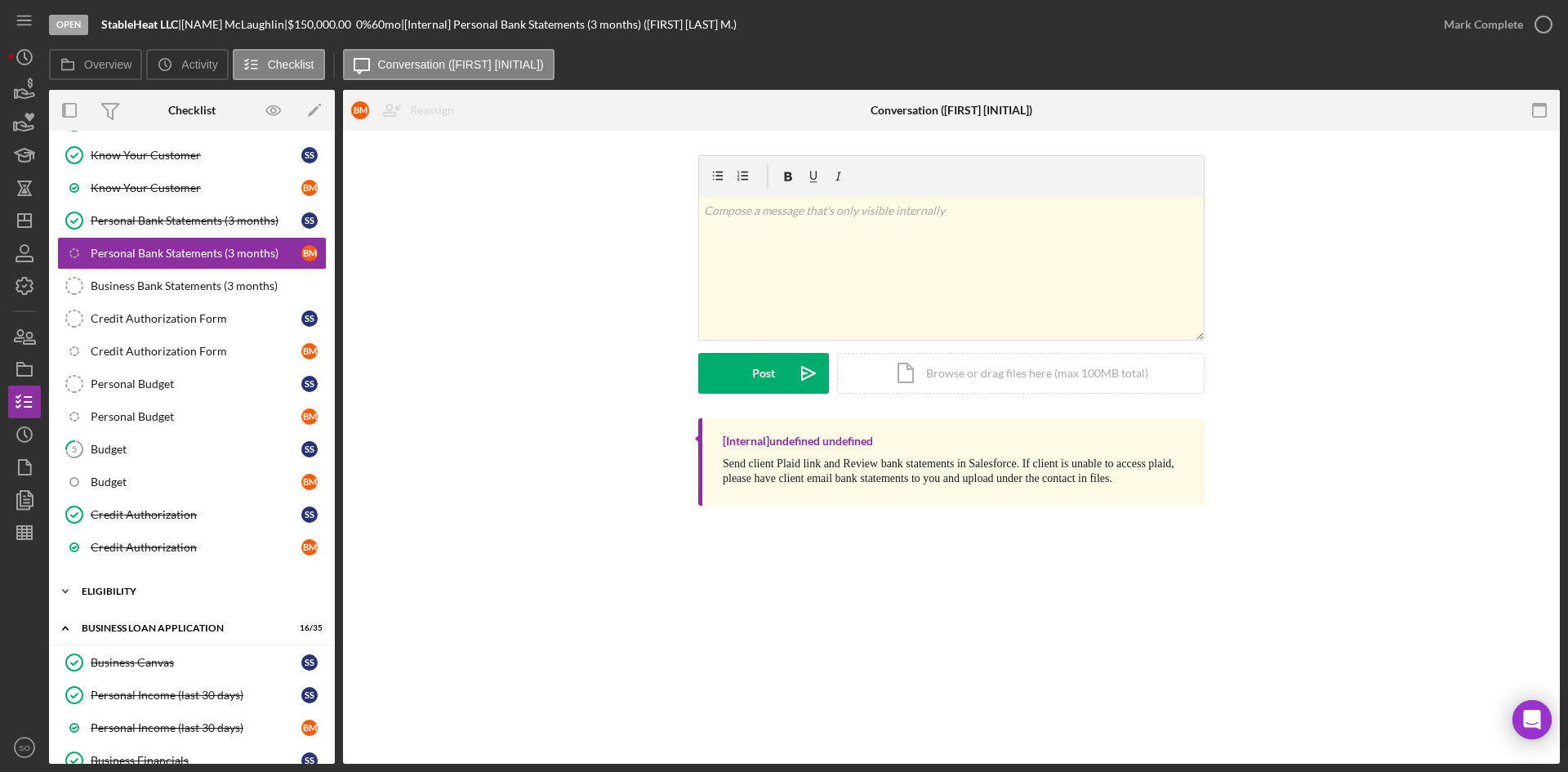 scroll, scrollTop: 560, scrollLeft: 0, axis: vertical 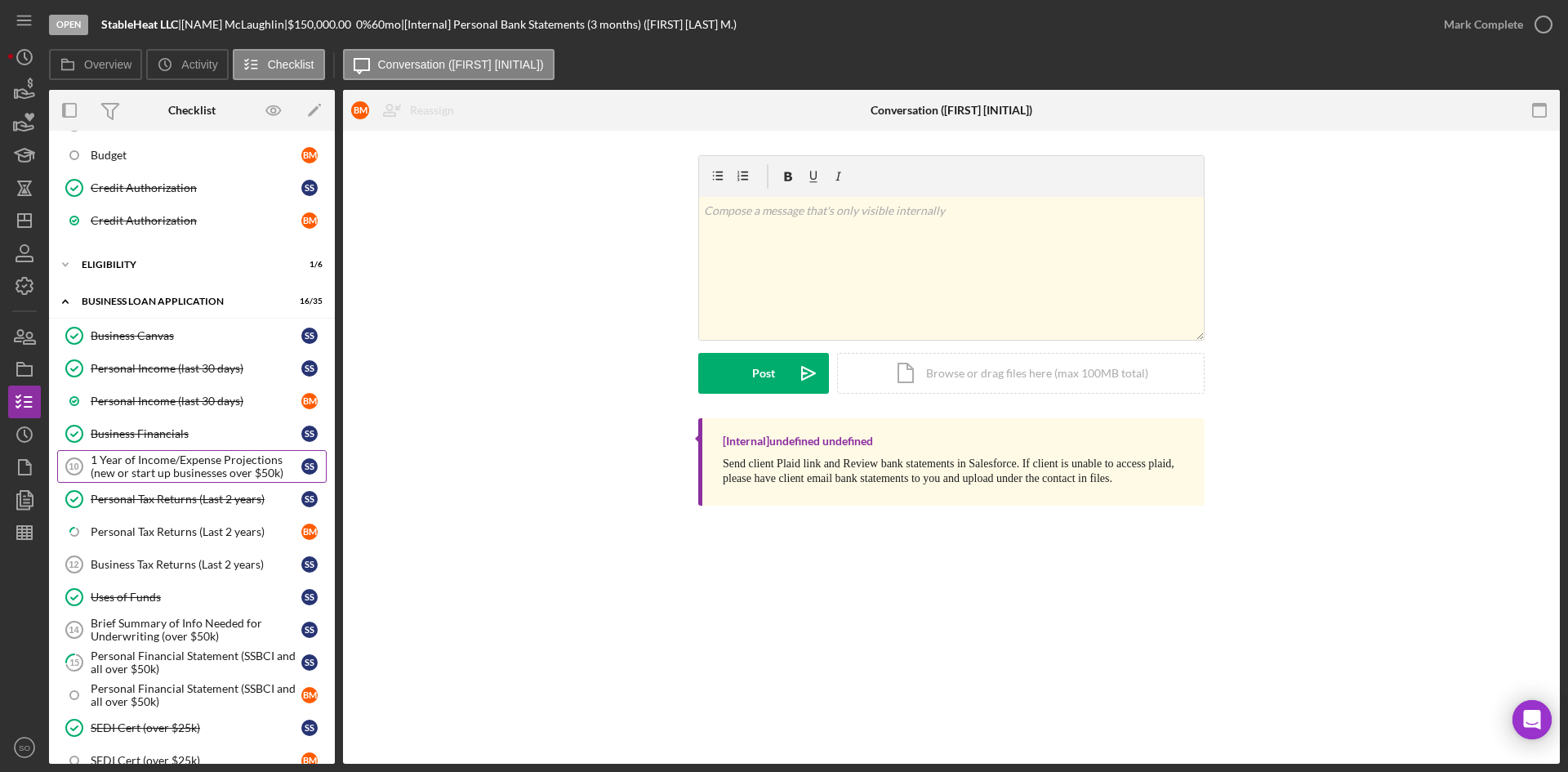 click on "1 Year of Income/Expense Projections (new or start up businesses over $50k)" at bounding box center [196, 466] 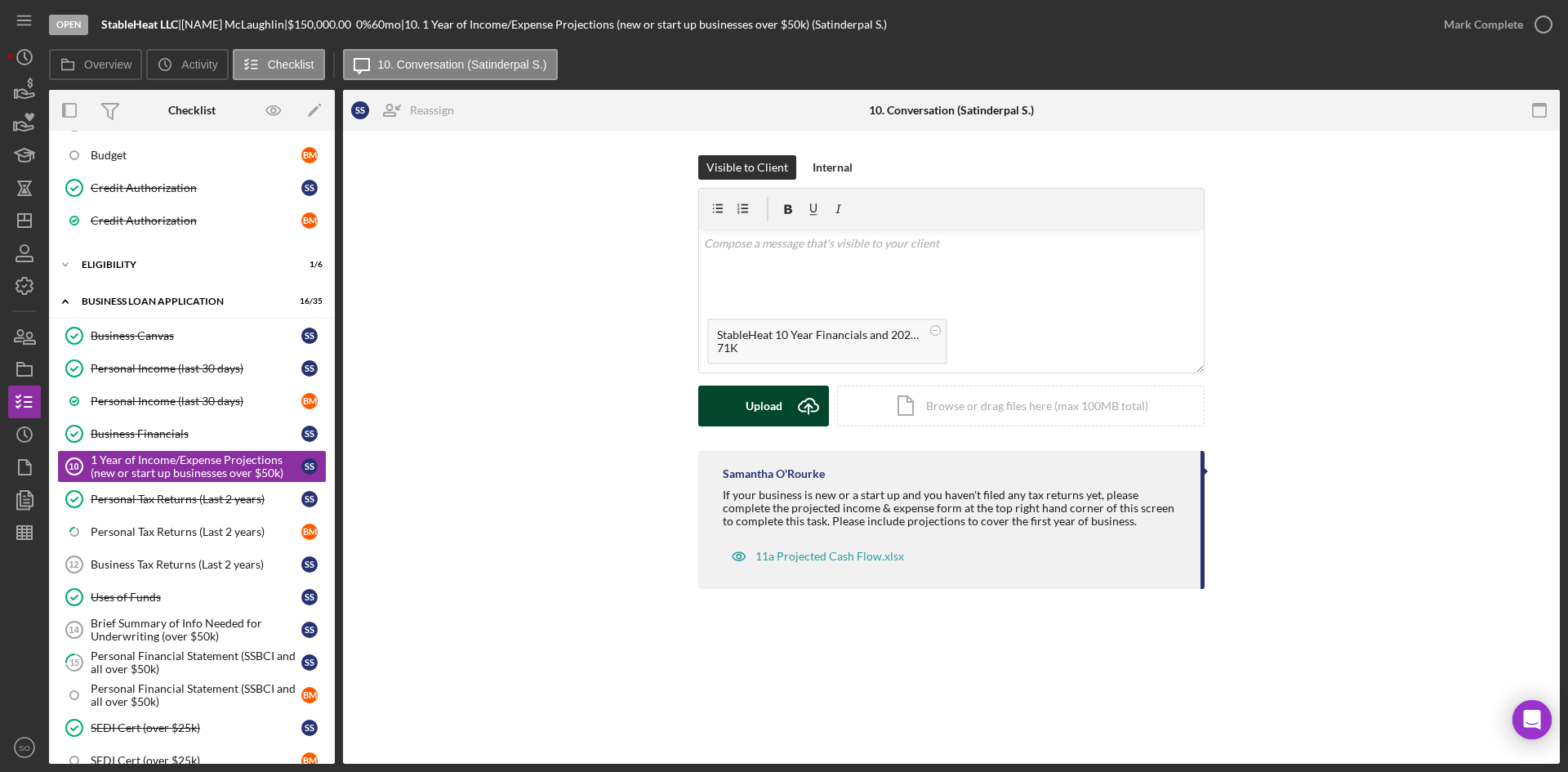 click on "Upload Icon/Upload" at bounding box center (764, 406) 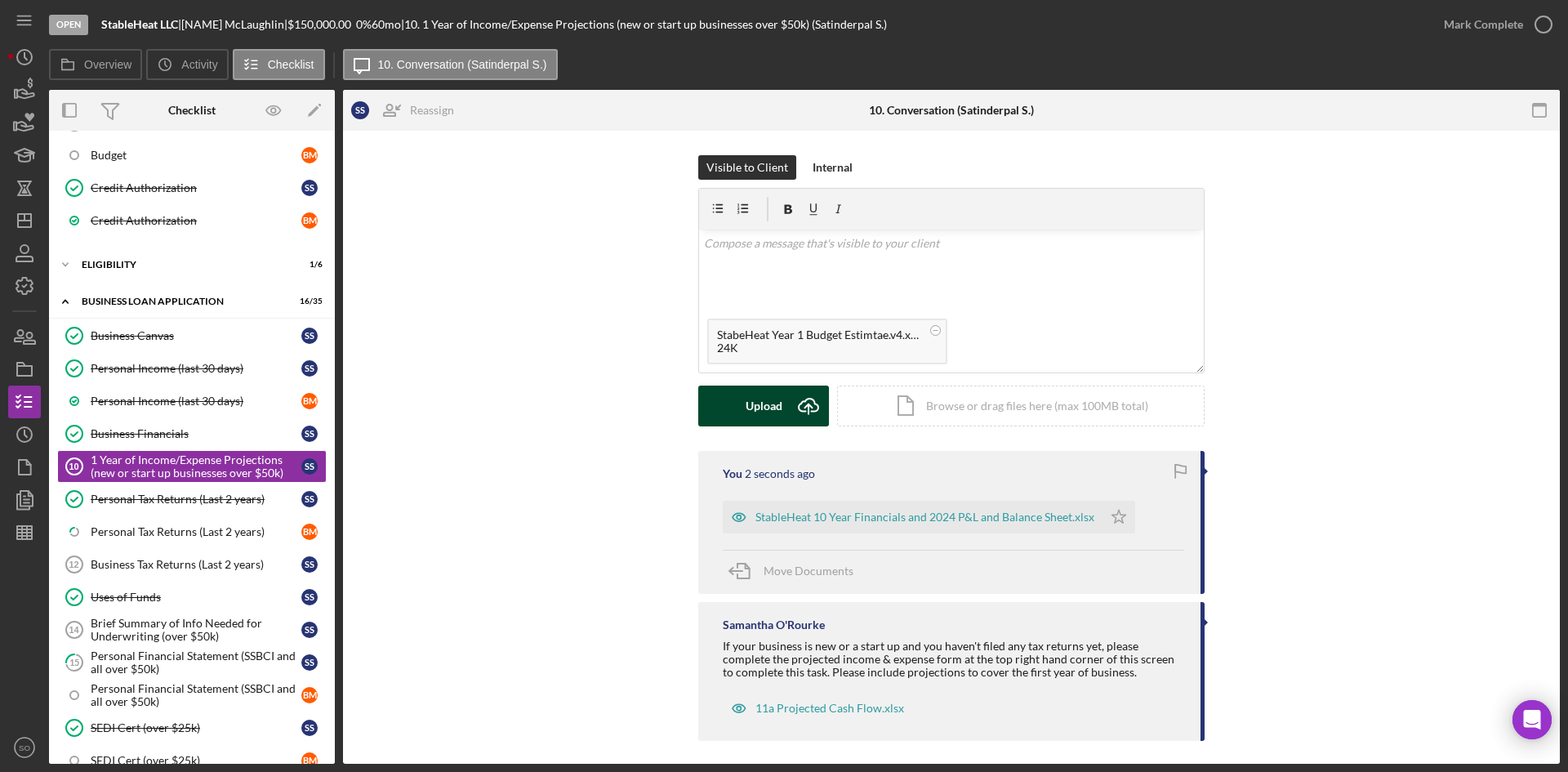 click on "Upload Icon/Upload" at bounding box center [764, 406] 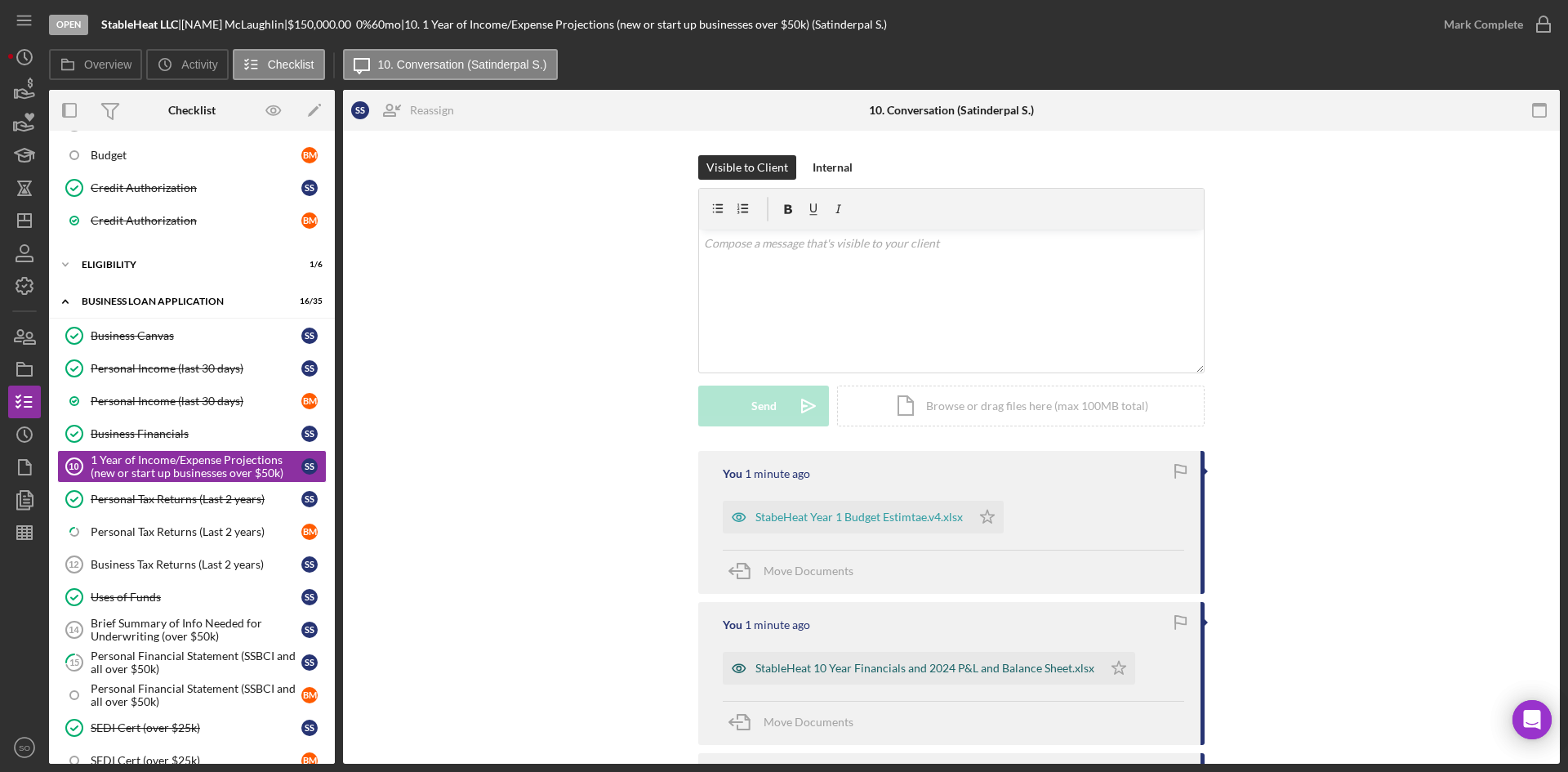 click on "StableHeat 10 Year Financials and 2024 P&L and Balance Sheet.xlsx" at bounding box center [924, 668] 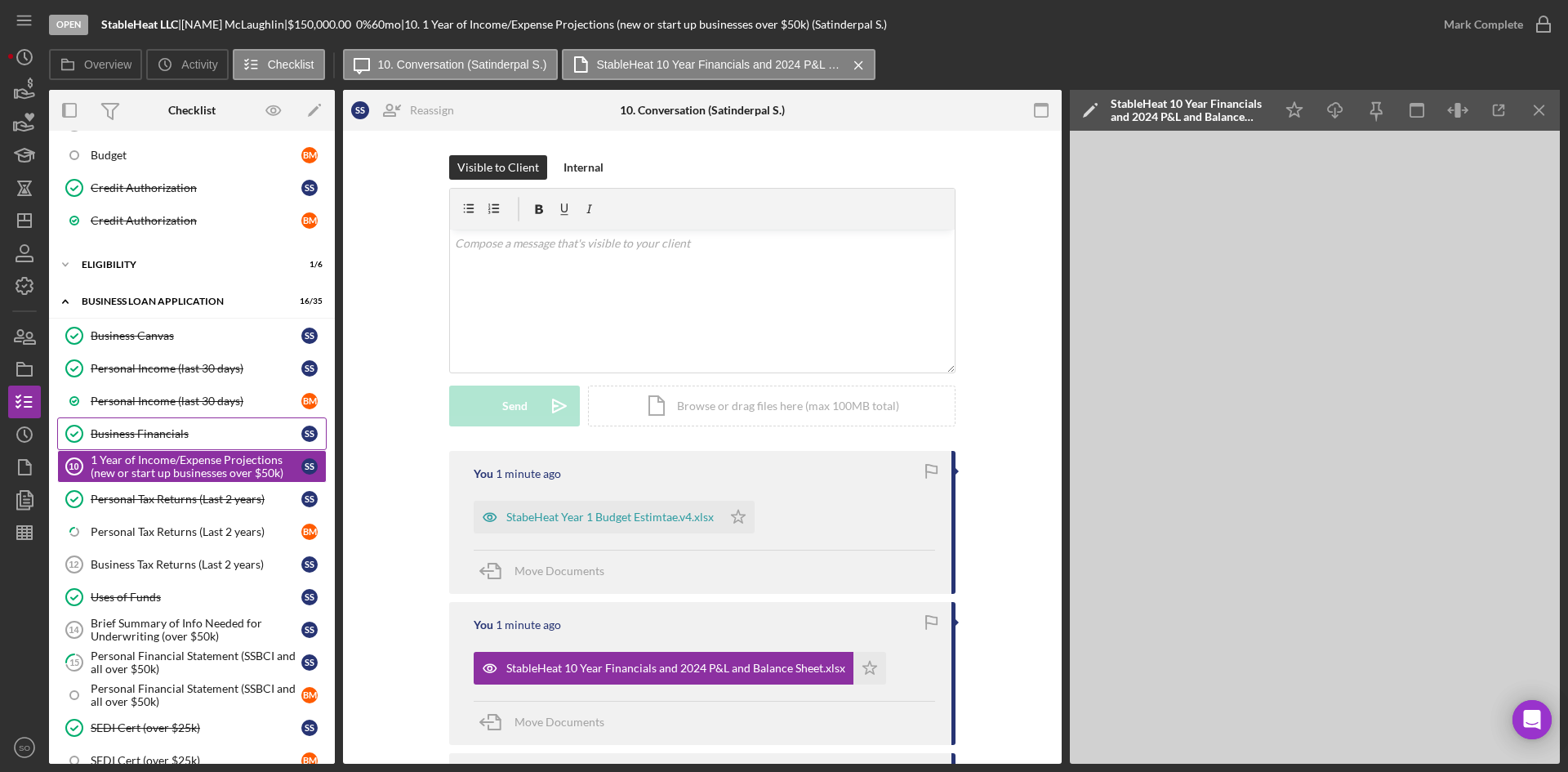 click on "[COMPANY_NAME] [COMPANY_NAME]" at bounding box center (192, 434) 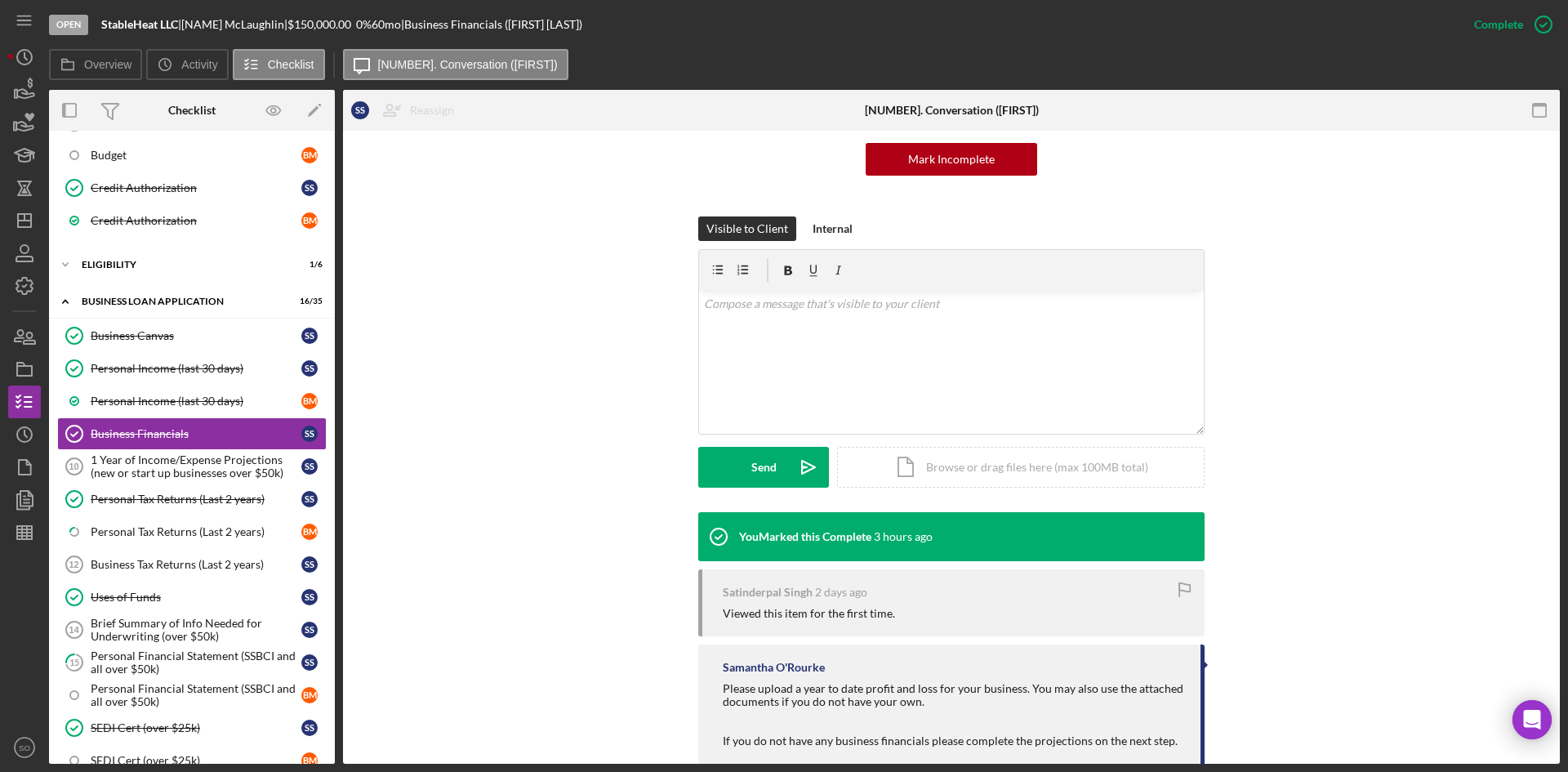 scroll, scrollTop: 242, scrollLeft: 0, axis: vertical 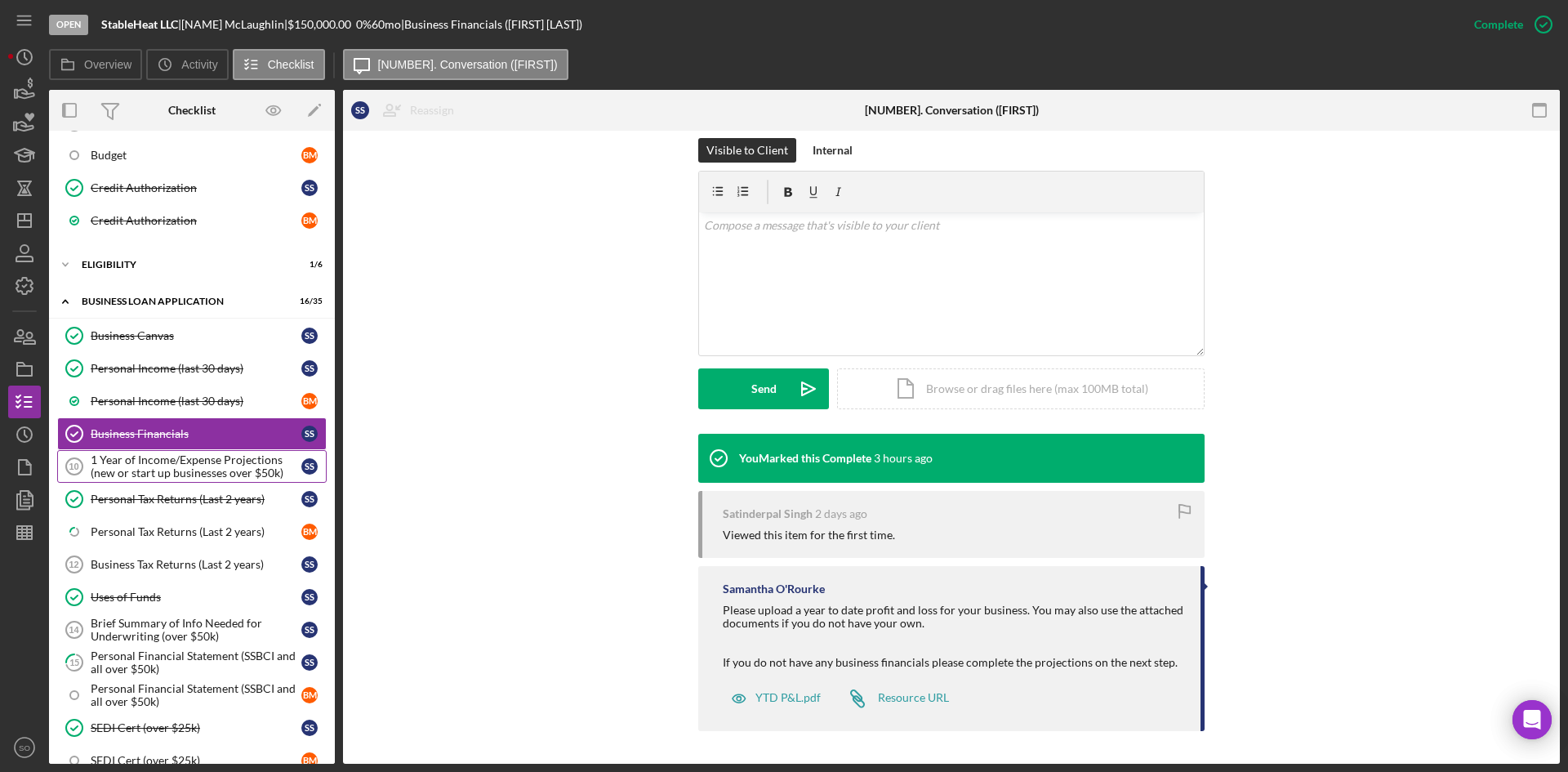 click on "1 Year of Income/Expense Projections (new or start up businesses over $50k)" at bounding box center (196, 466) 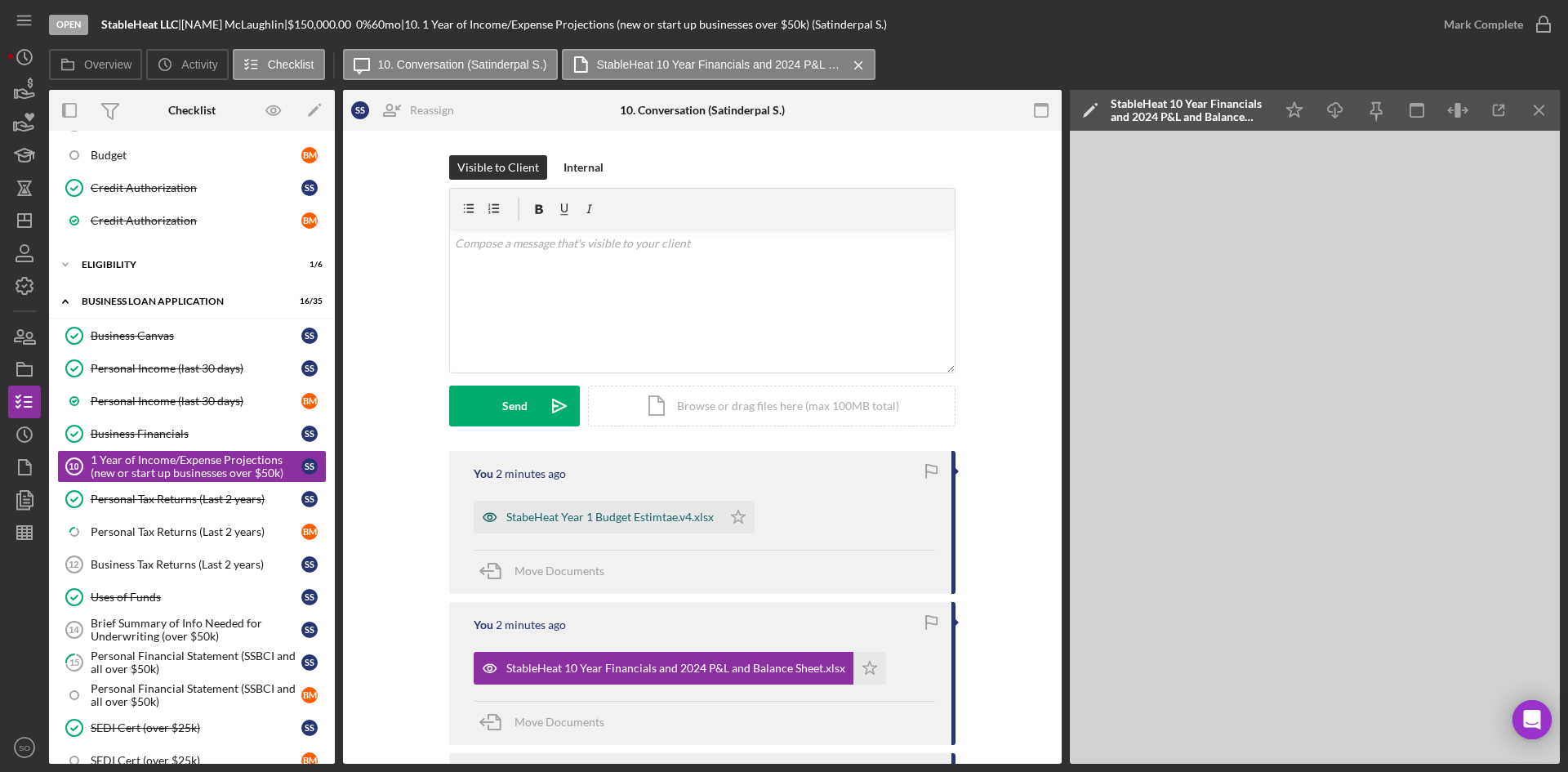 click on "StabeHeat Year 1 Budget Estimtae.v4.xlsx" at bounding box center (610, 517) 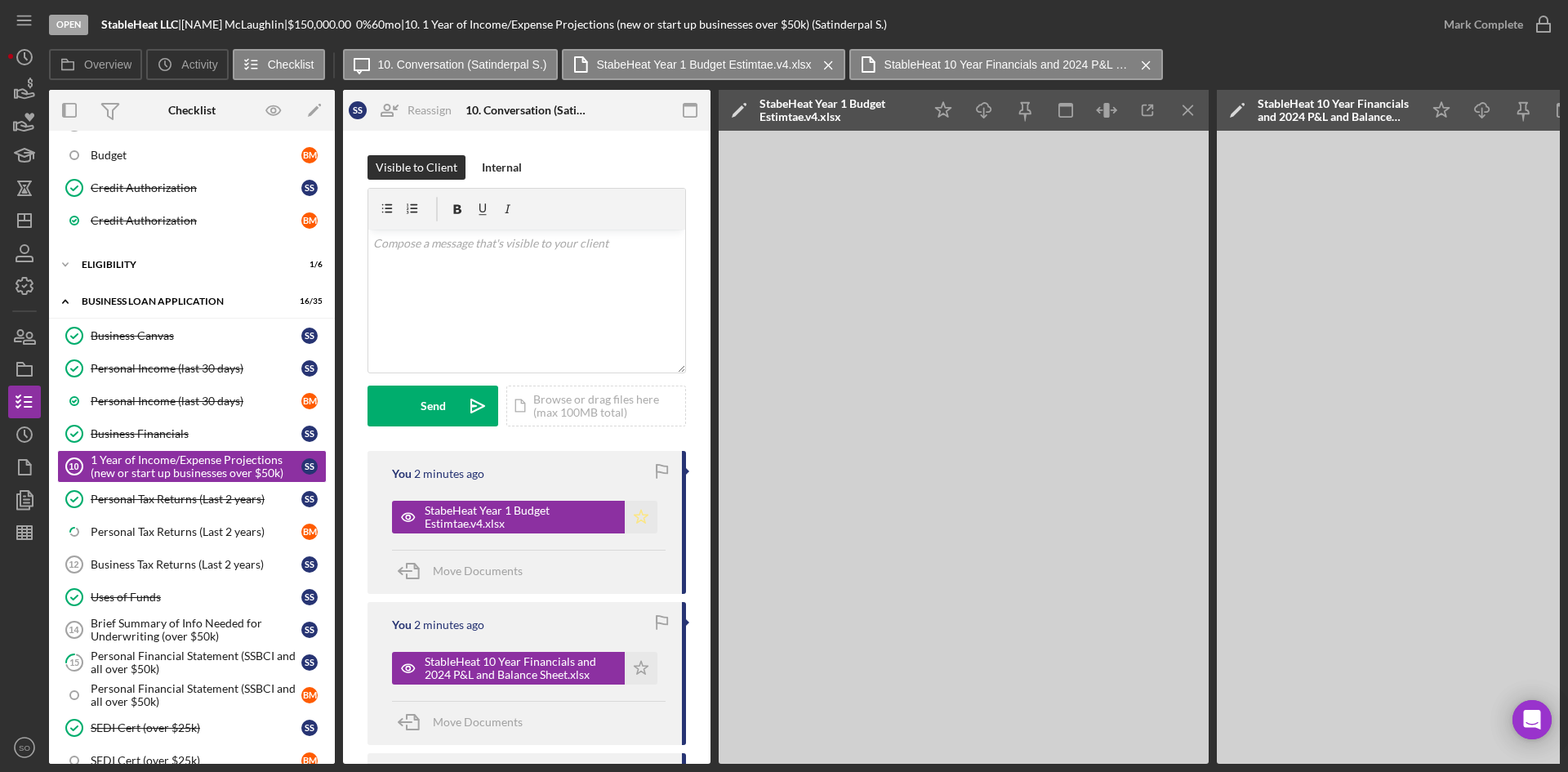 click 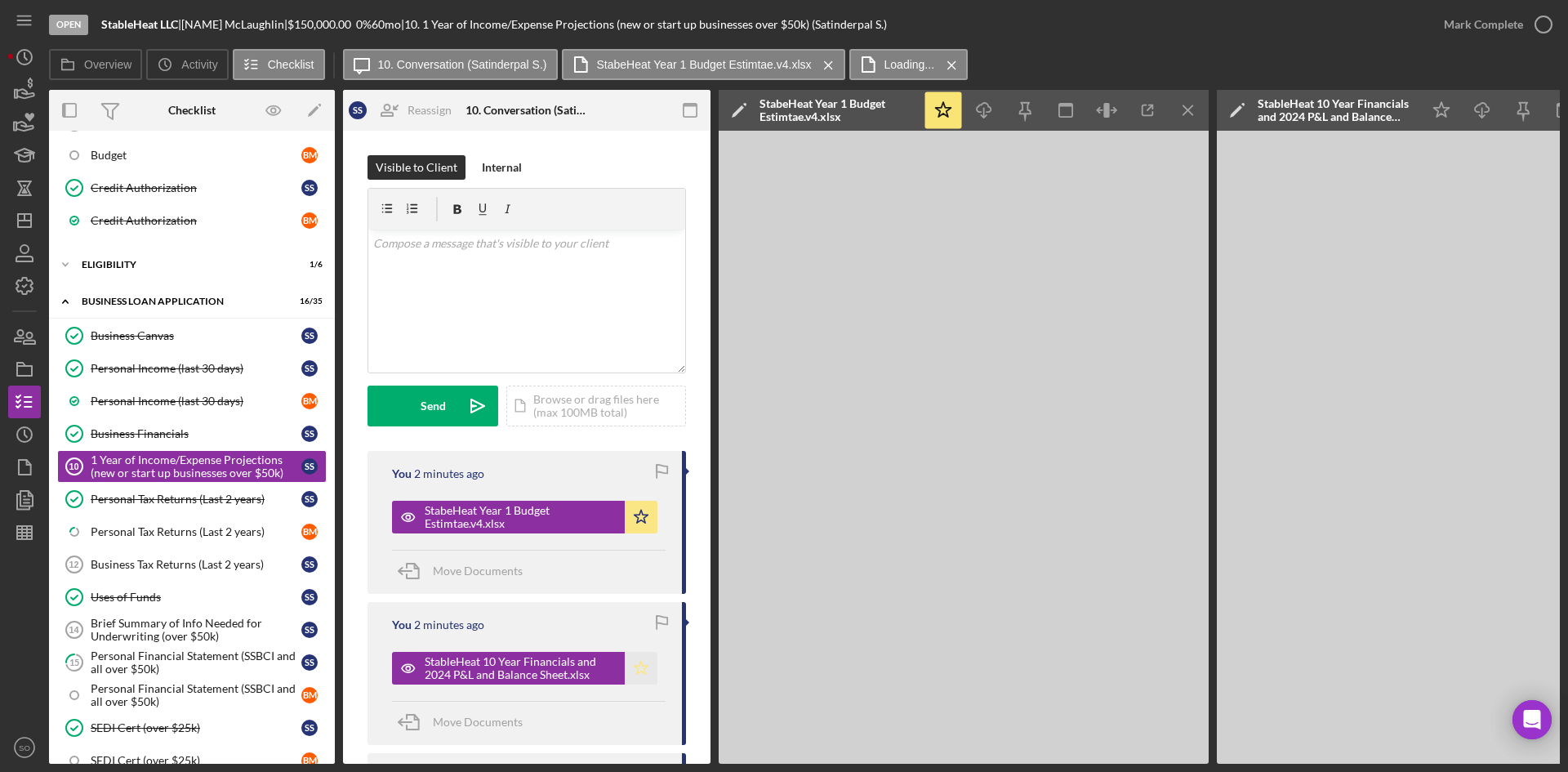 click on "Icon/Star" 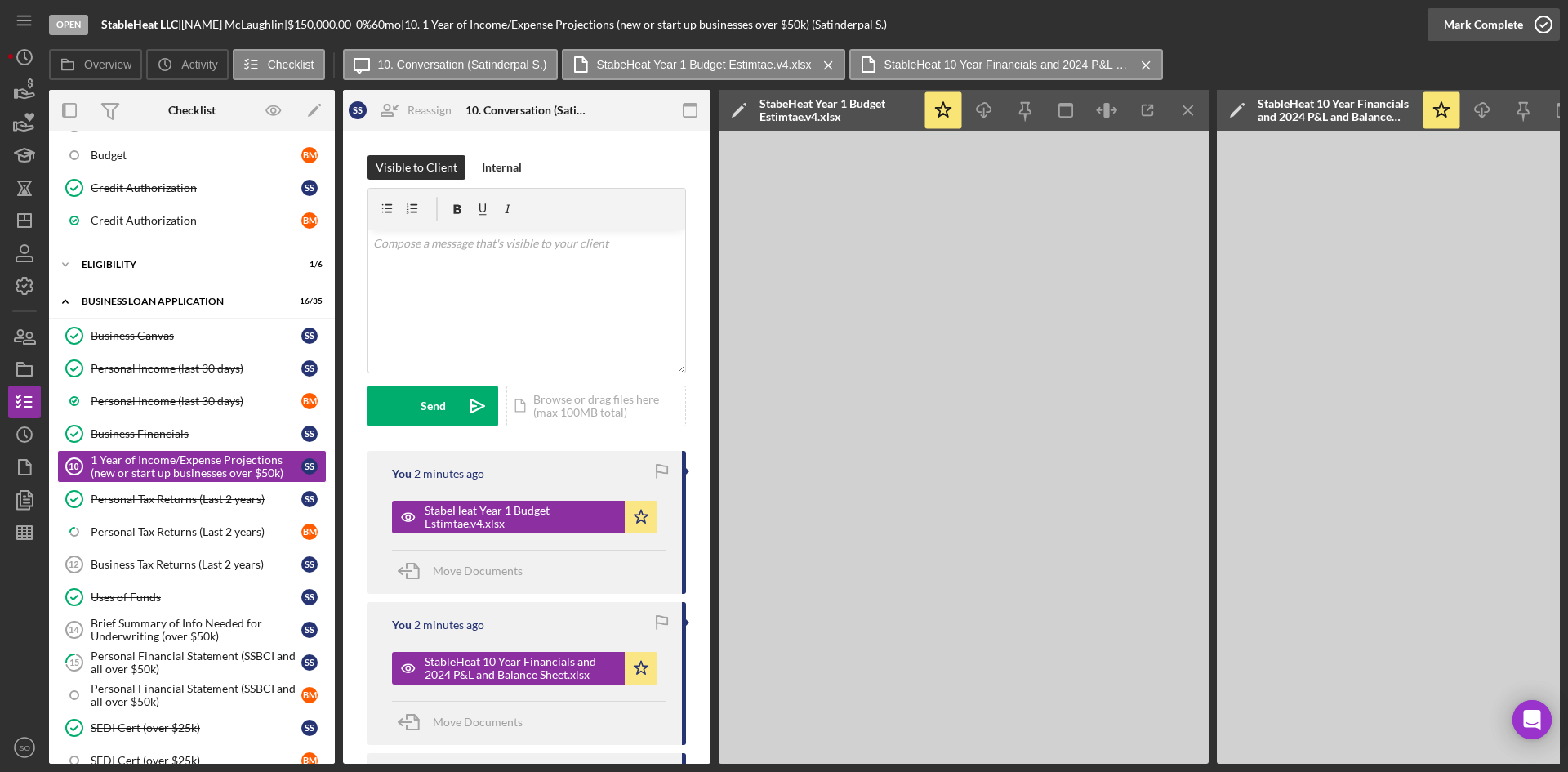 click on "Mark Complete" at bounding box center [1483, 25] 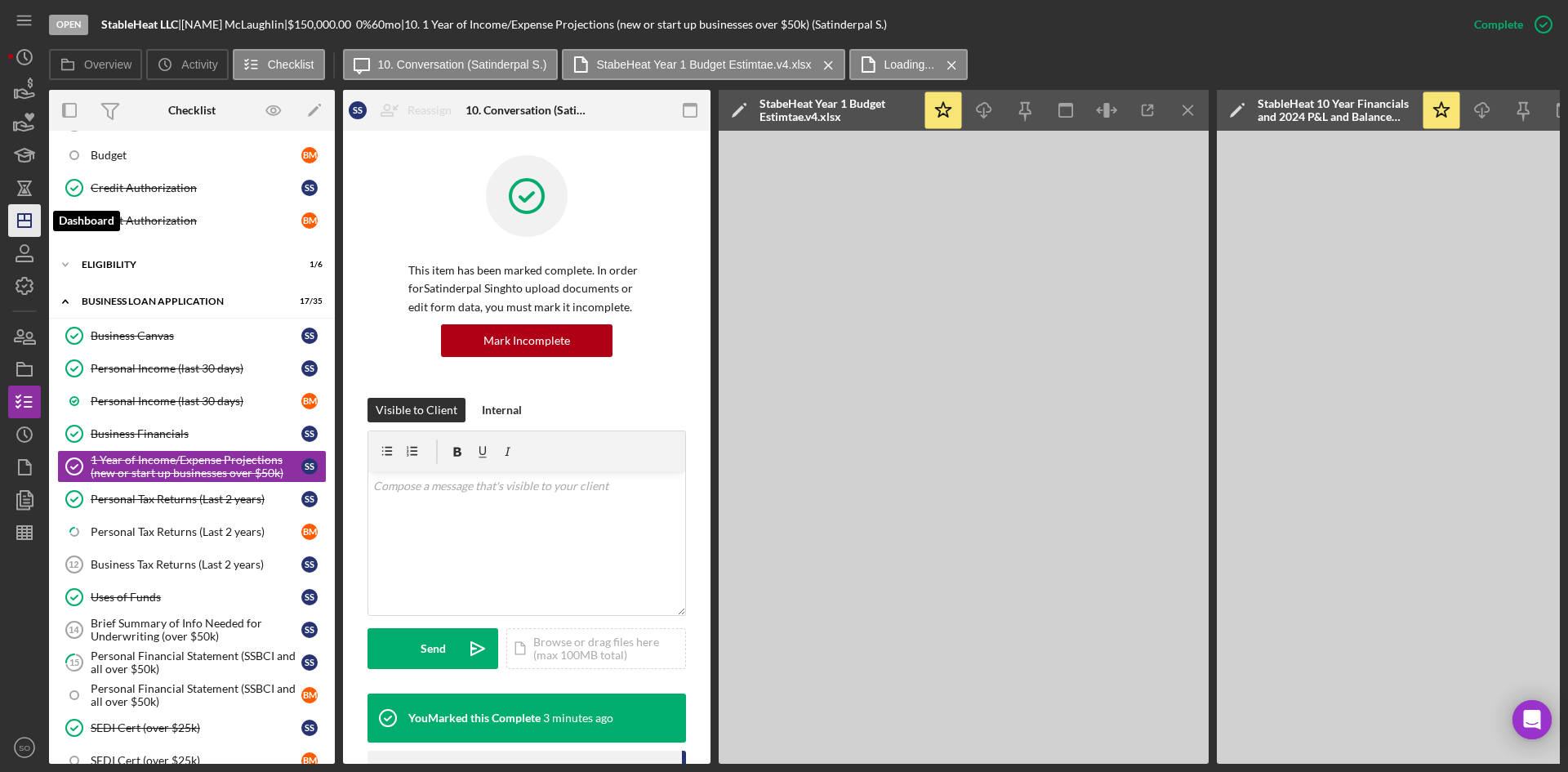 click on "Icon/Dashboard" 